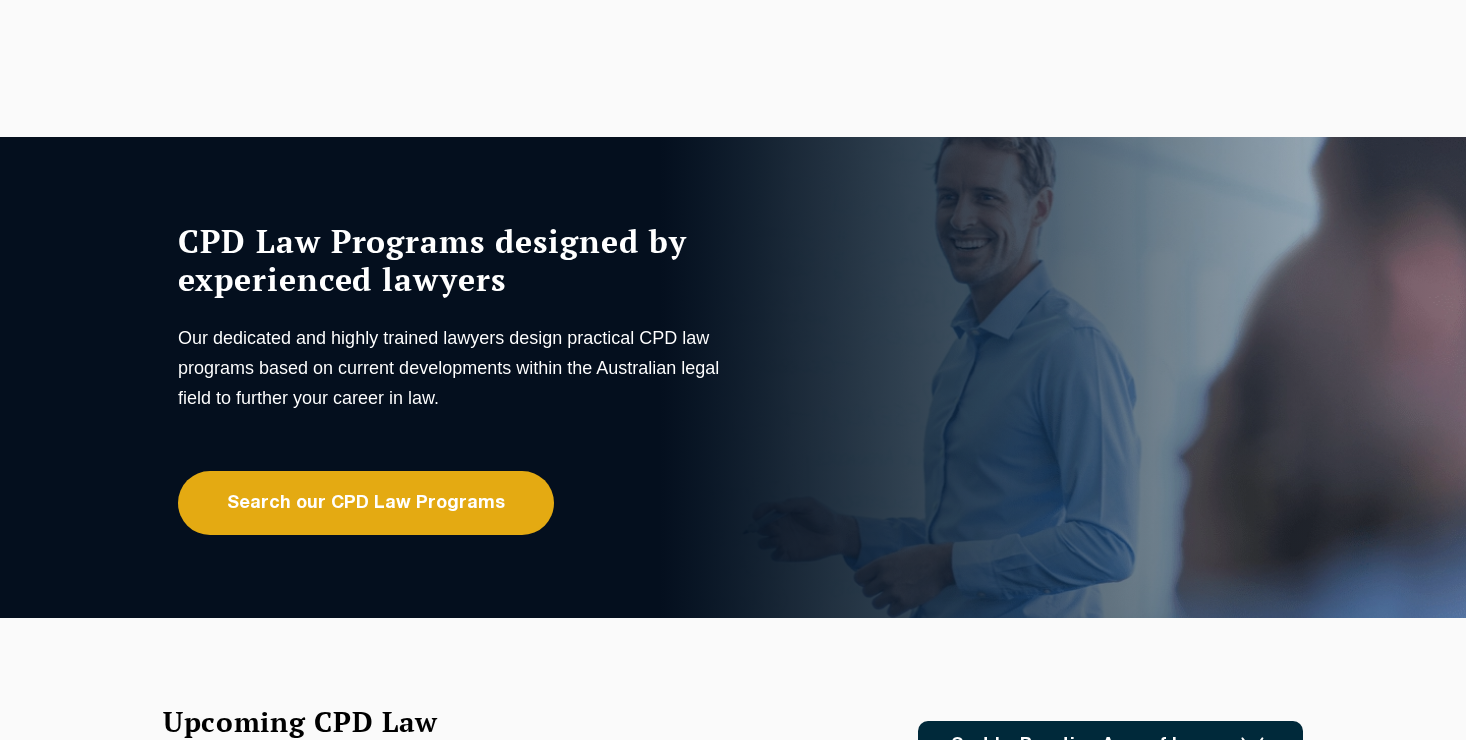 scroll, scrollTop: 0, scrollLeft: 0, axis: both 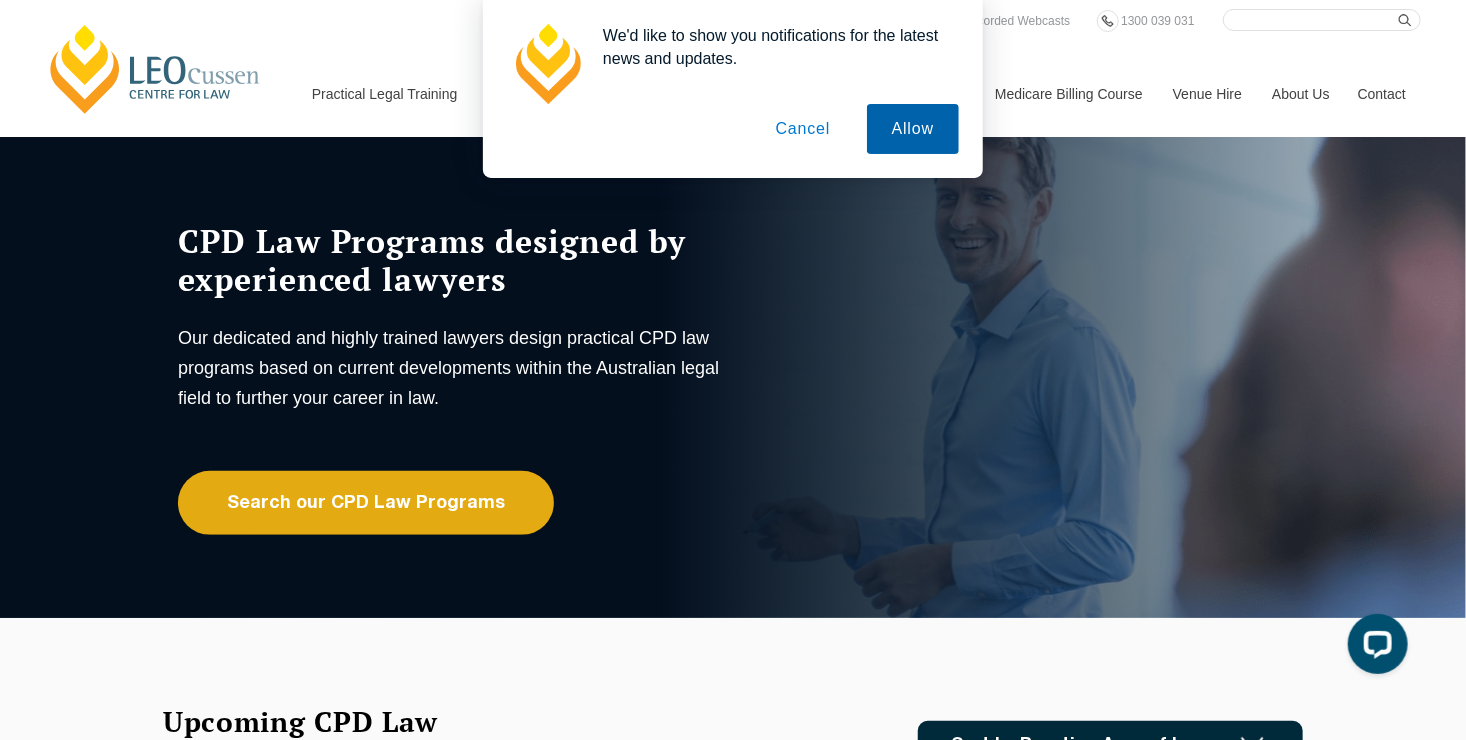 click on "Allow" at bounding box center (913, 129) 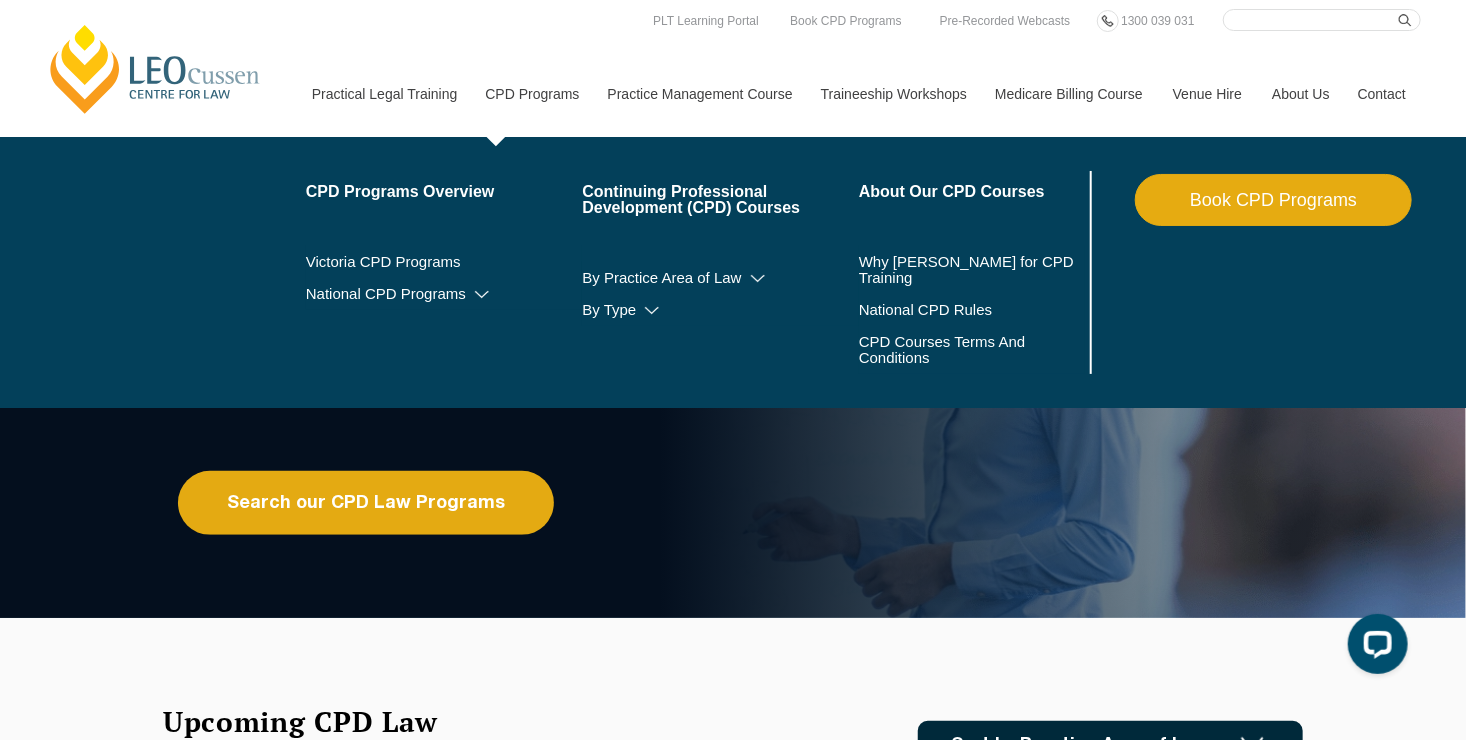 click on "CPD Programs" at bounding box center [531, 94] 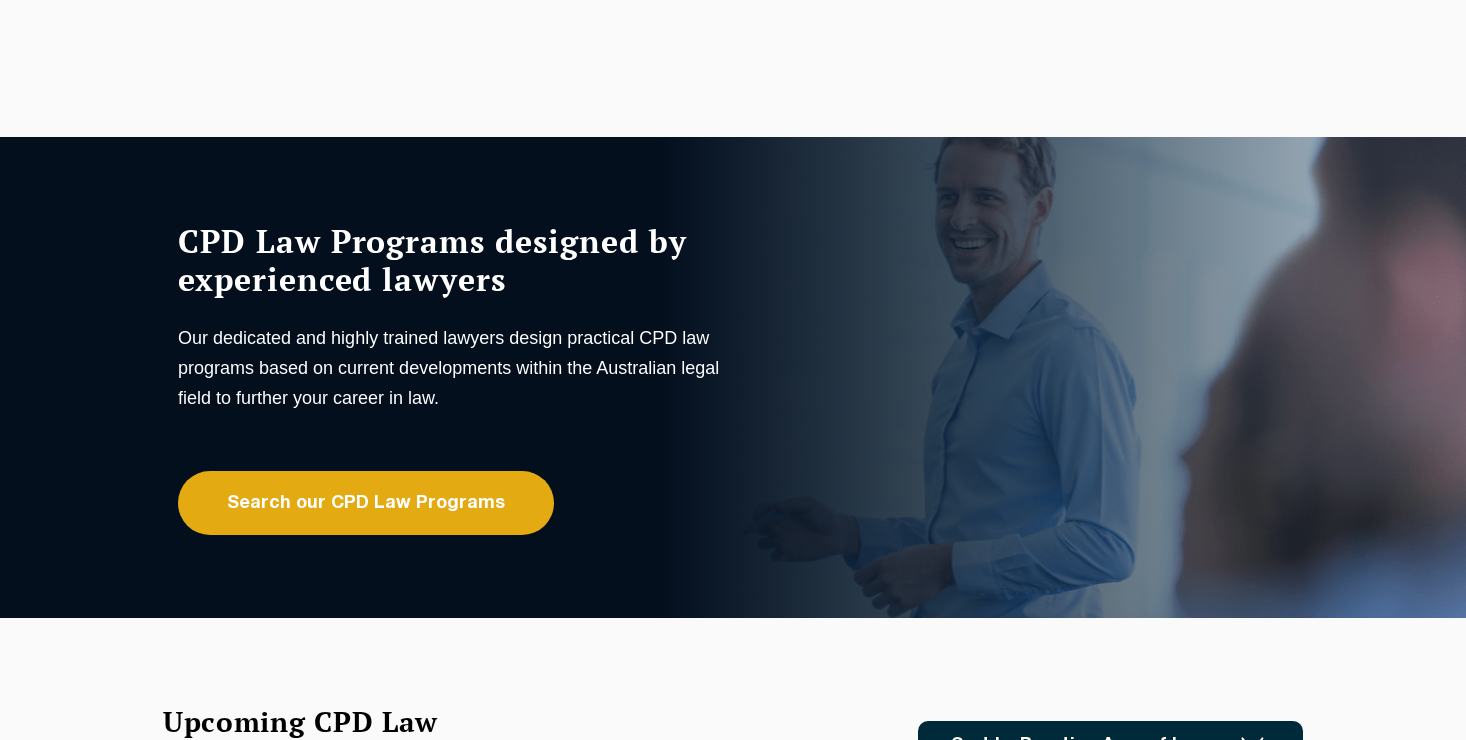 scroll, scrollTop: 0, scrollLeft: 0, axis: both 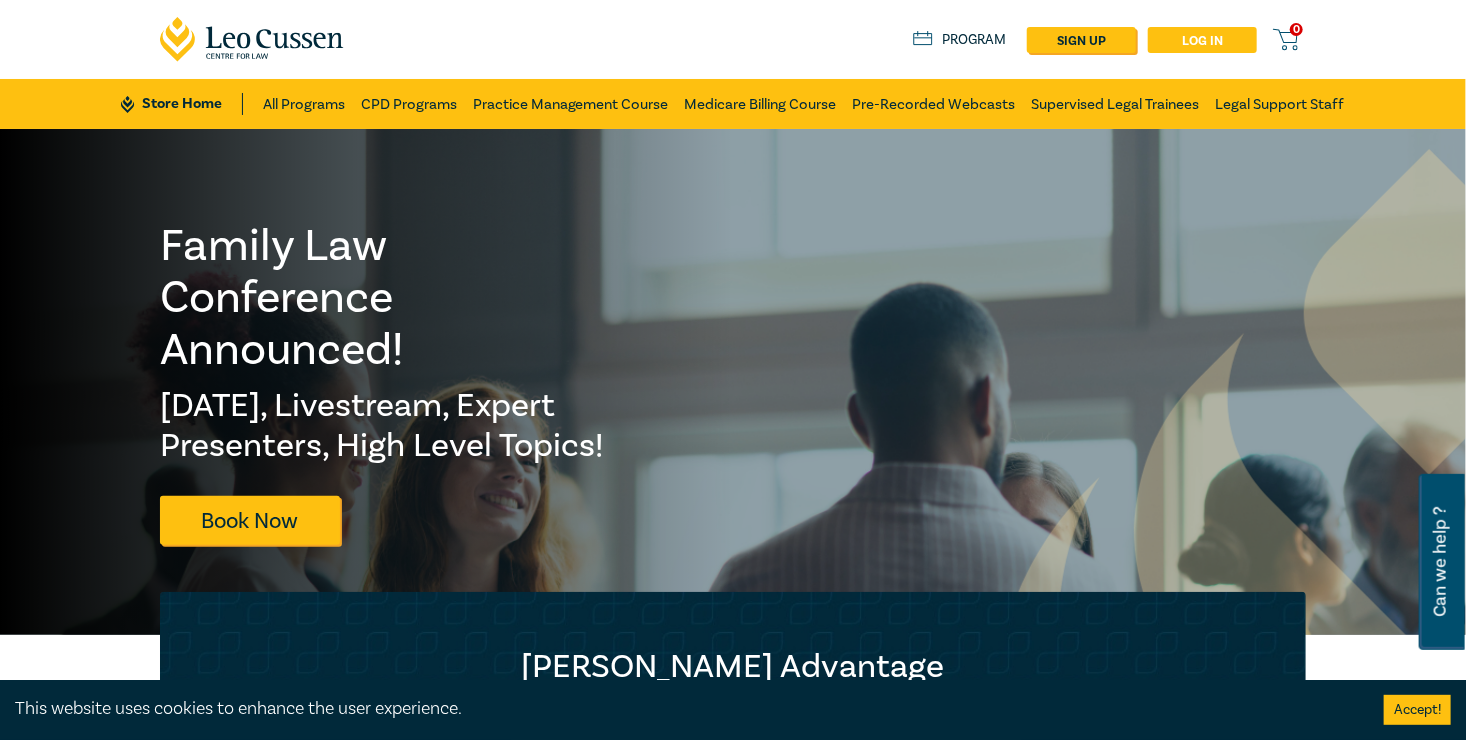 click on "Log in" at bounding box center [1202, 40] 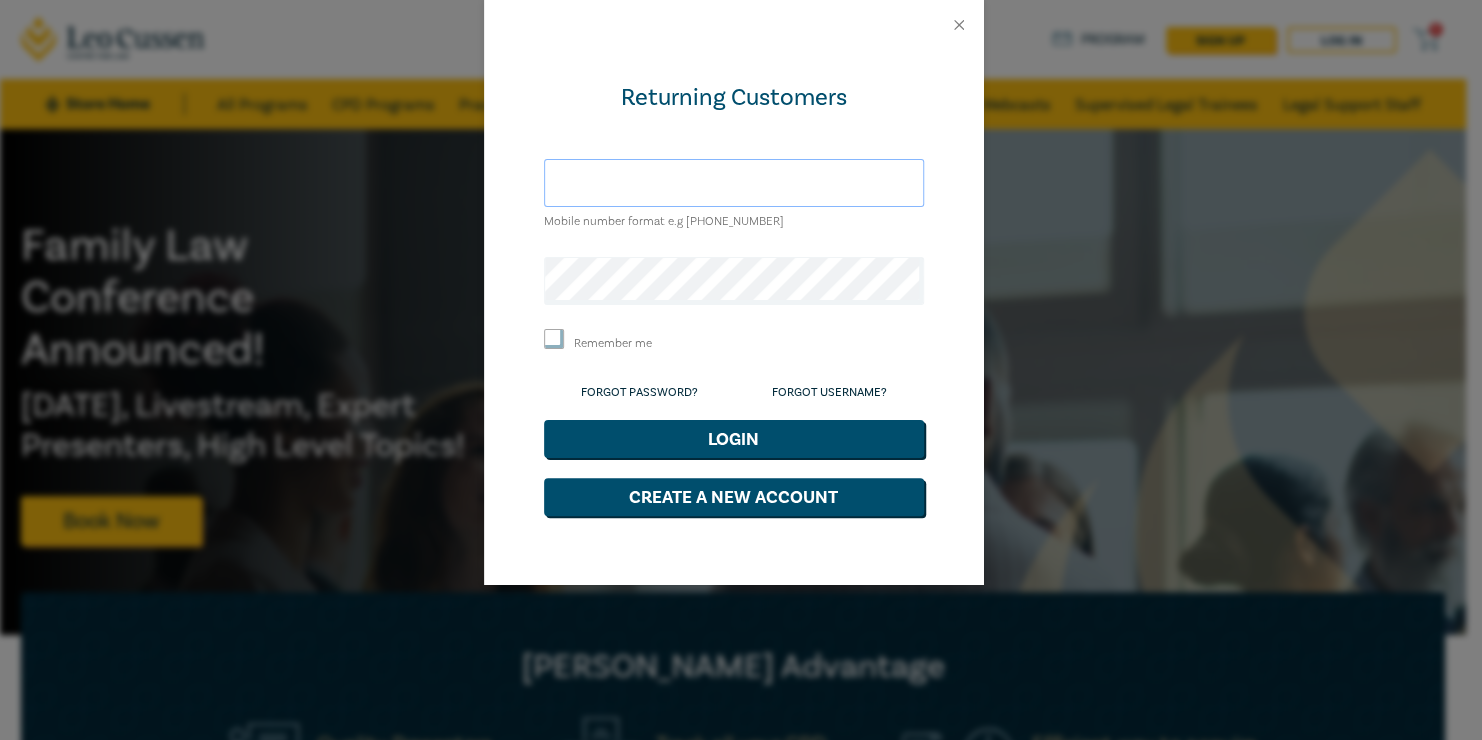 click at bounding box center (734, 183) 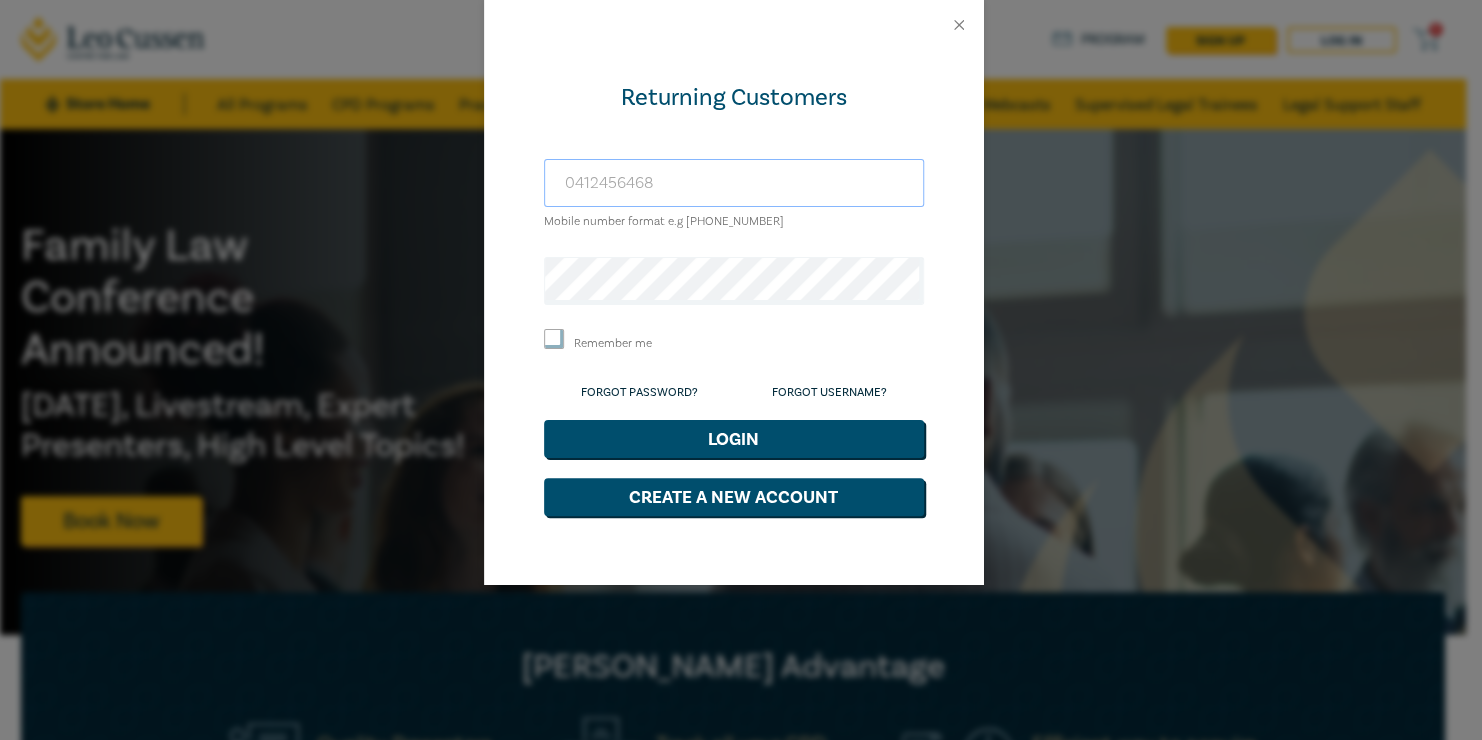 type on "0412456468" 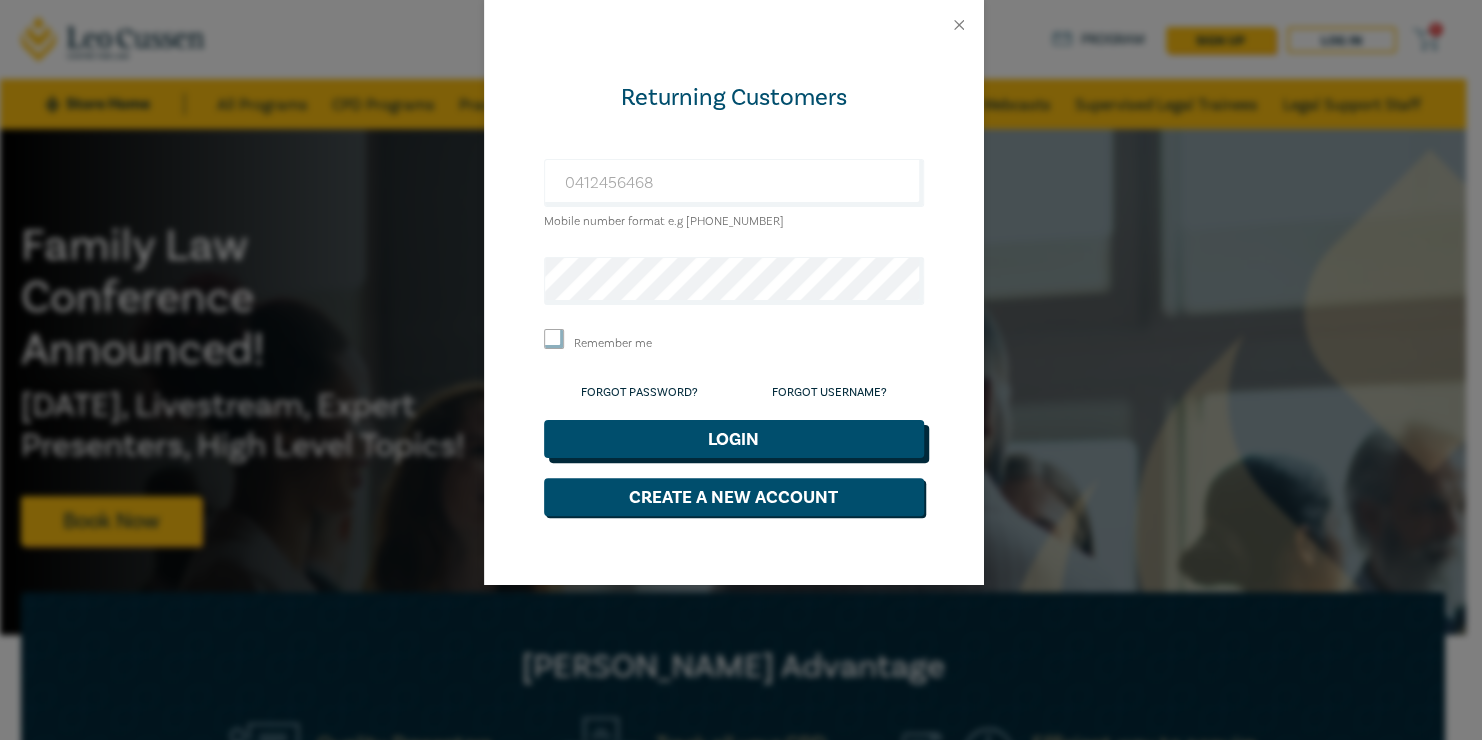 click on "Login" at bounding box center [734, 439] 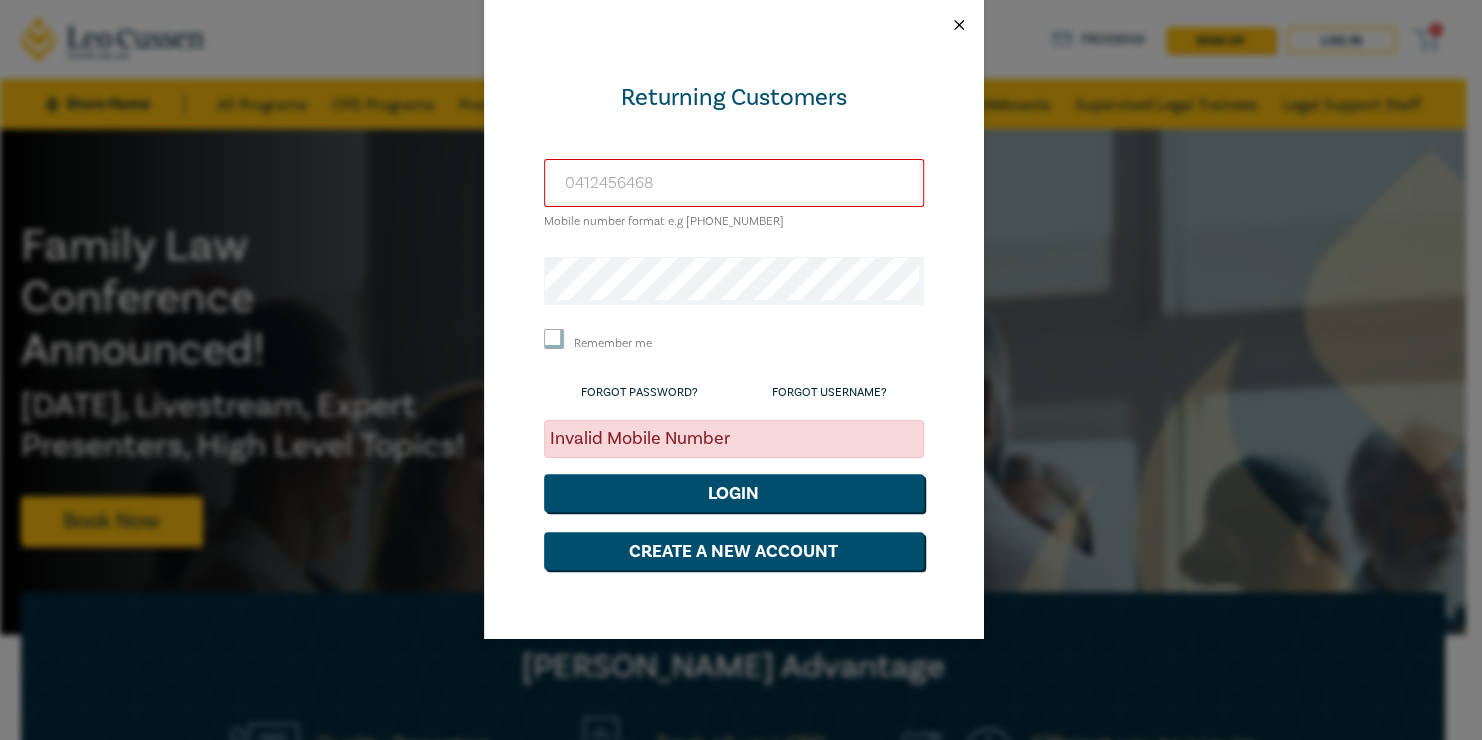 click at bounding box center (959, 25) 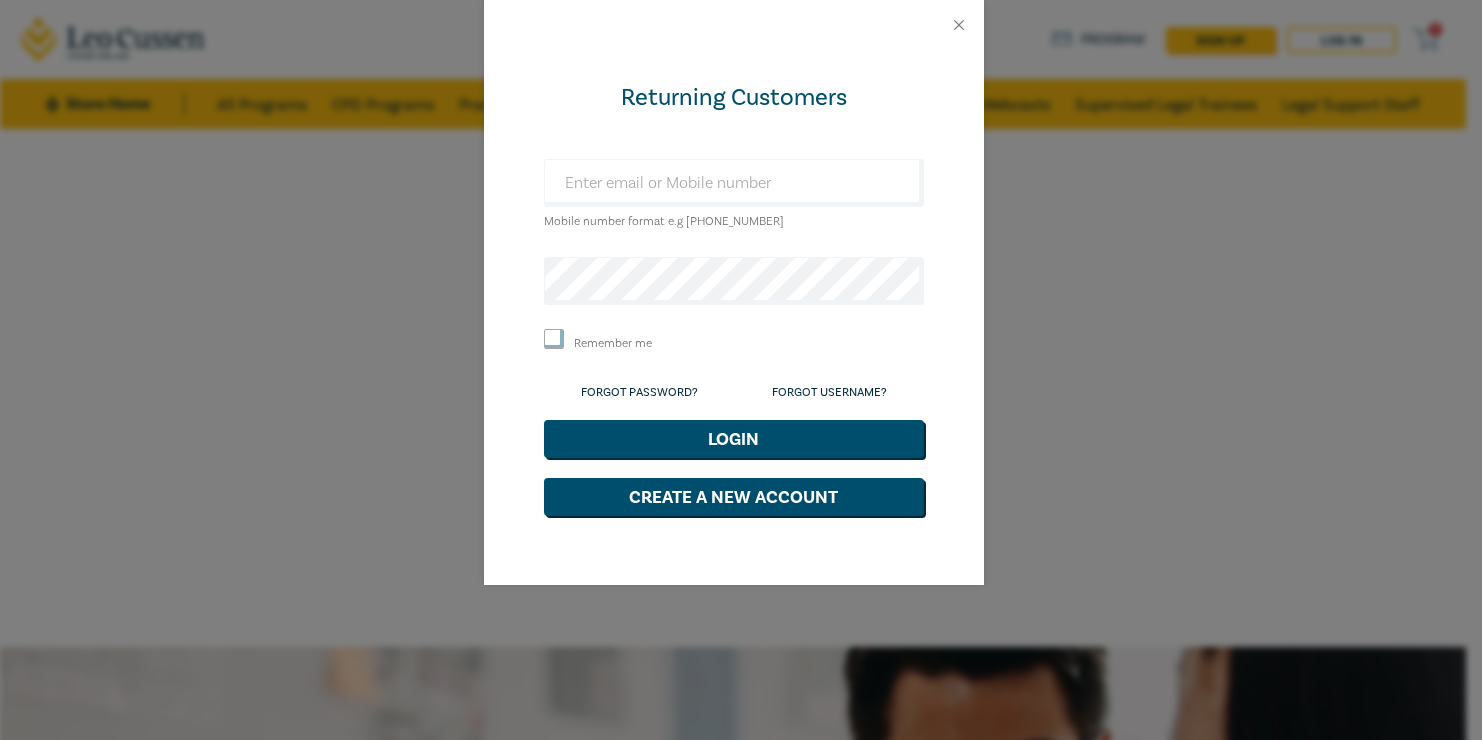 scroll, scrollTop: 0, scrollLeft: 0, axis: both 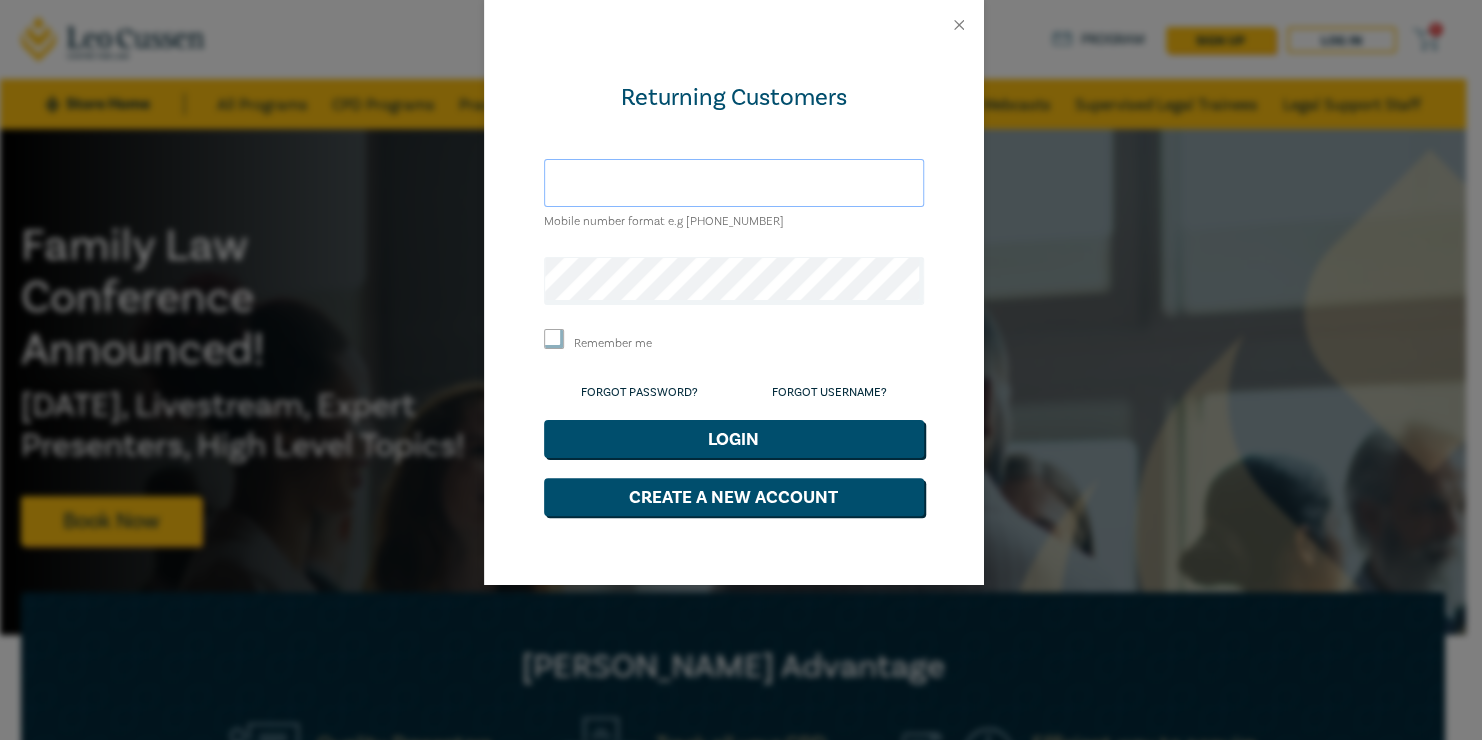 click at bounding box center [734, 183] 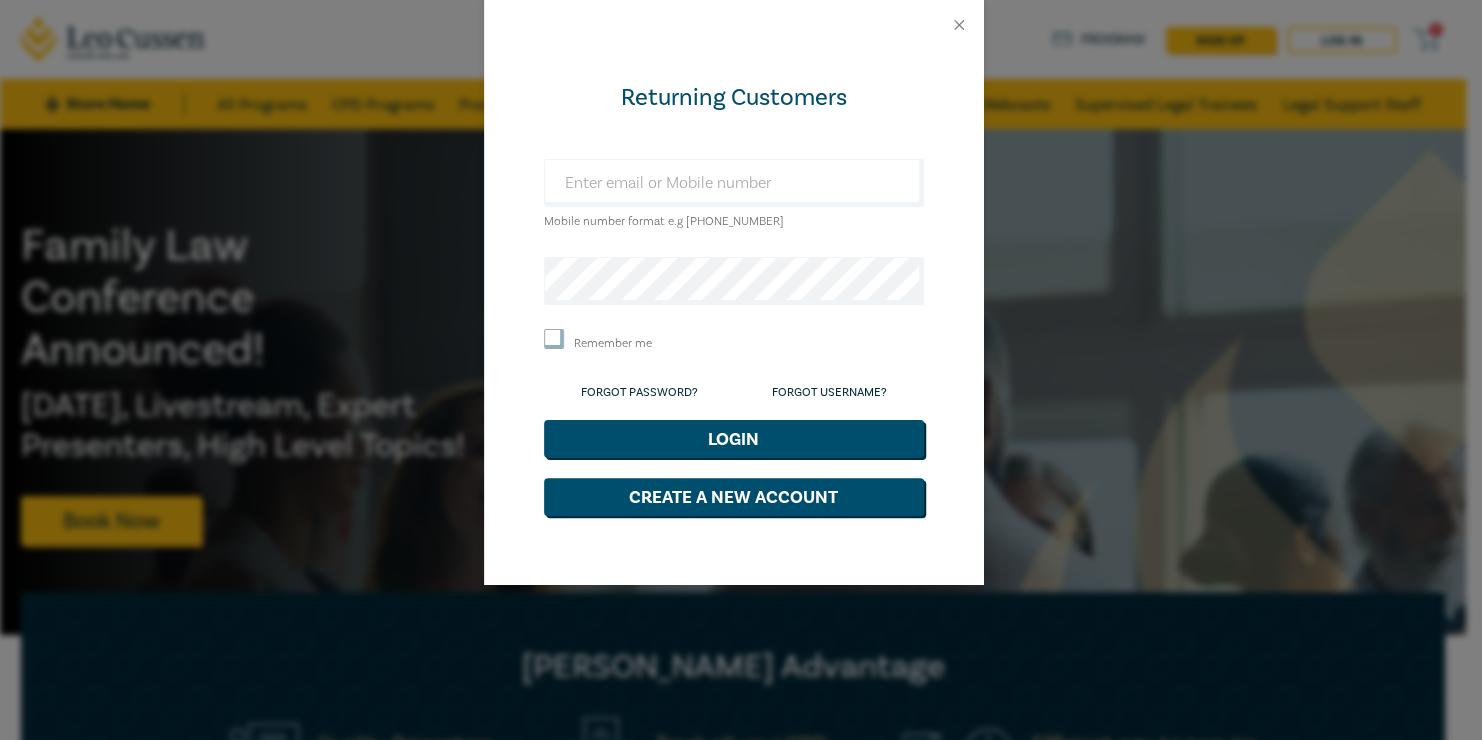click on "Returning Customers Mobile number format e.g +61 000000000 Remember me Forgot Password? Forgot Username? Login Create a New Account" at bounding box center (741, 370) 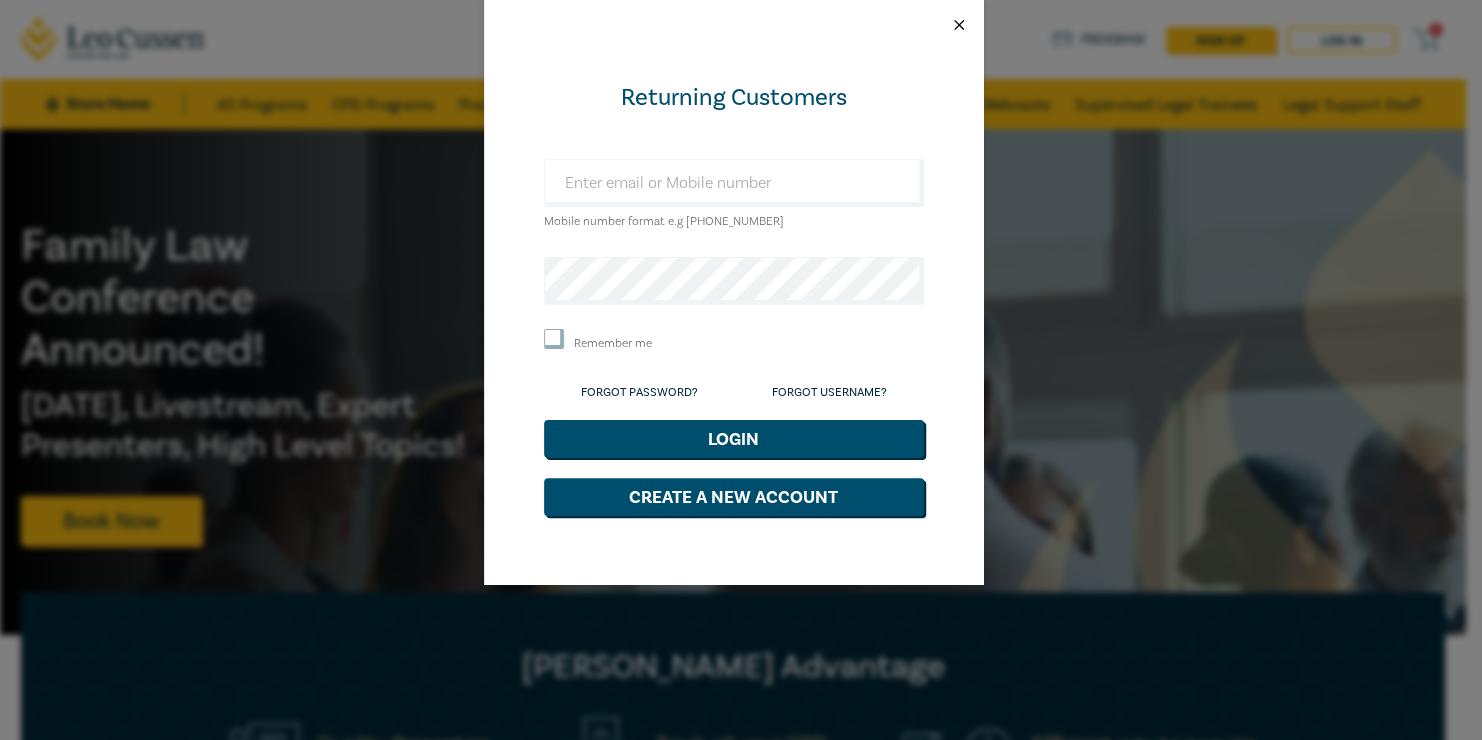 click at bounding box center (959, 25) 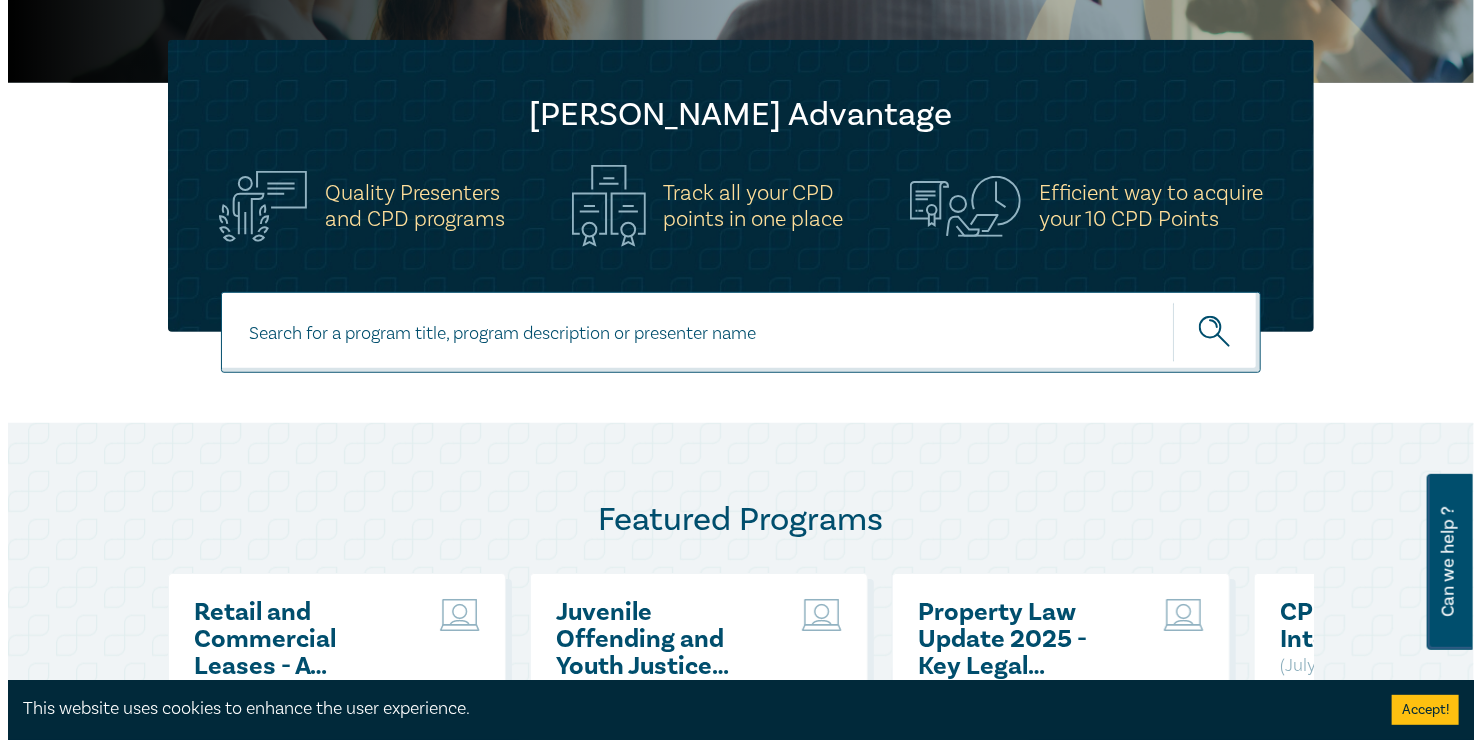 scroll, scrollTop: 0, scrollLeft: 0, axis: both 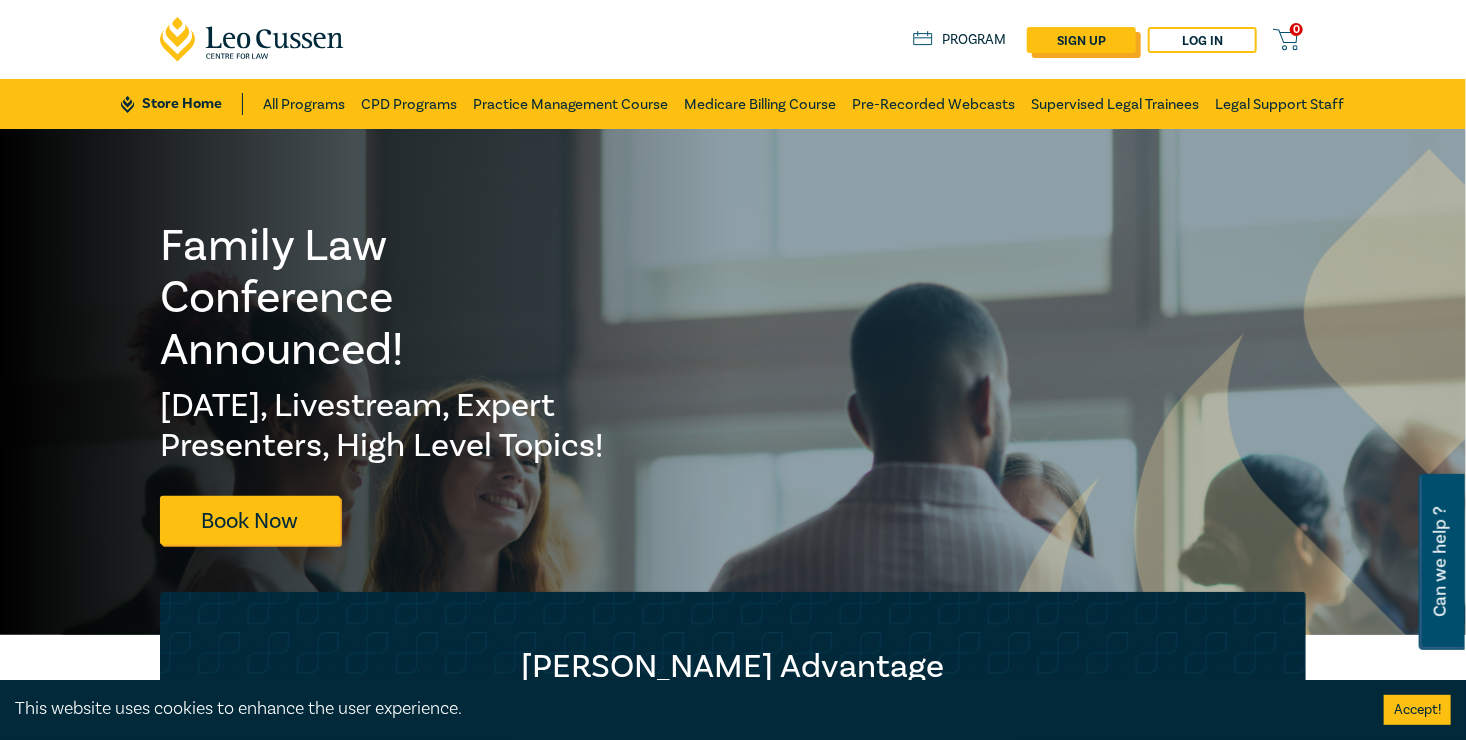 click on "sign up" at bounding box center [1081, 40] 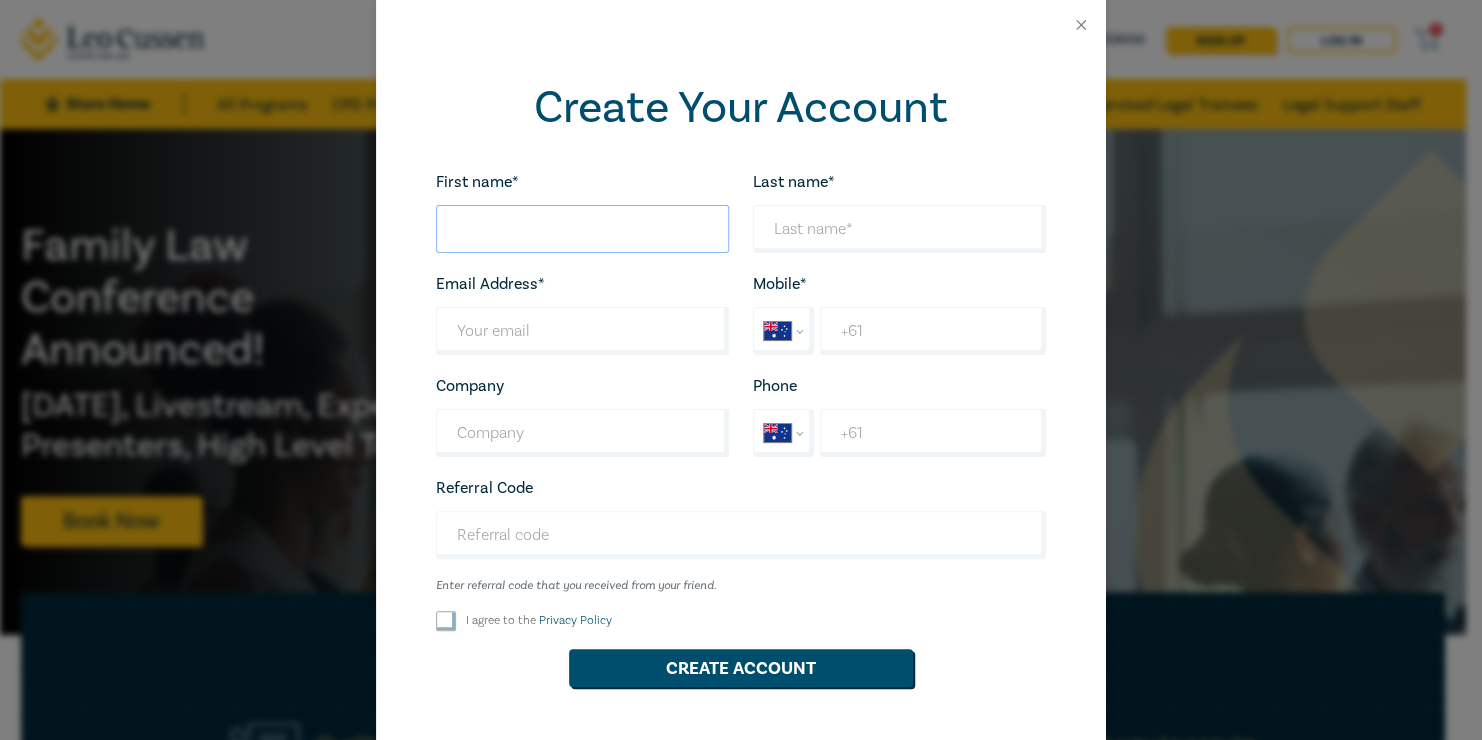 click on "First name*" at bounding box center (582, 229) 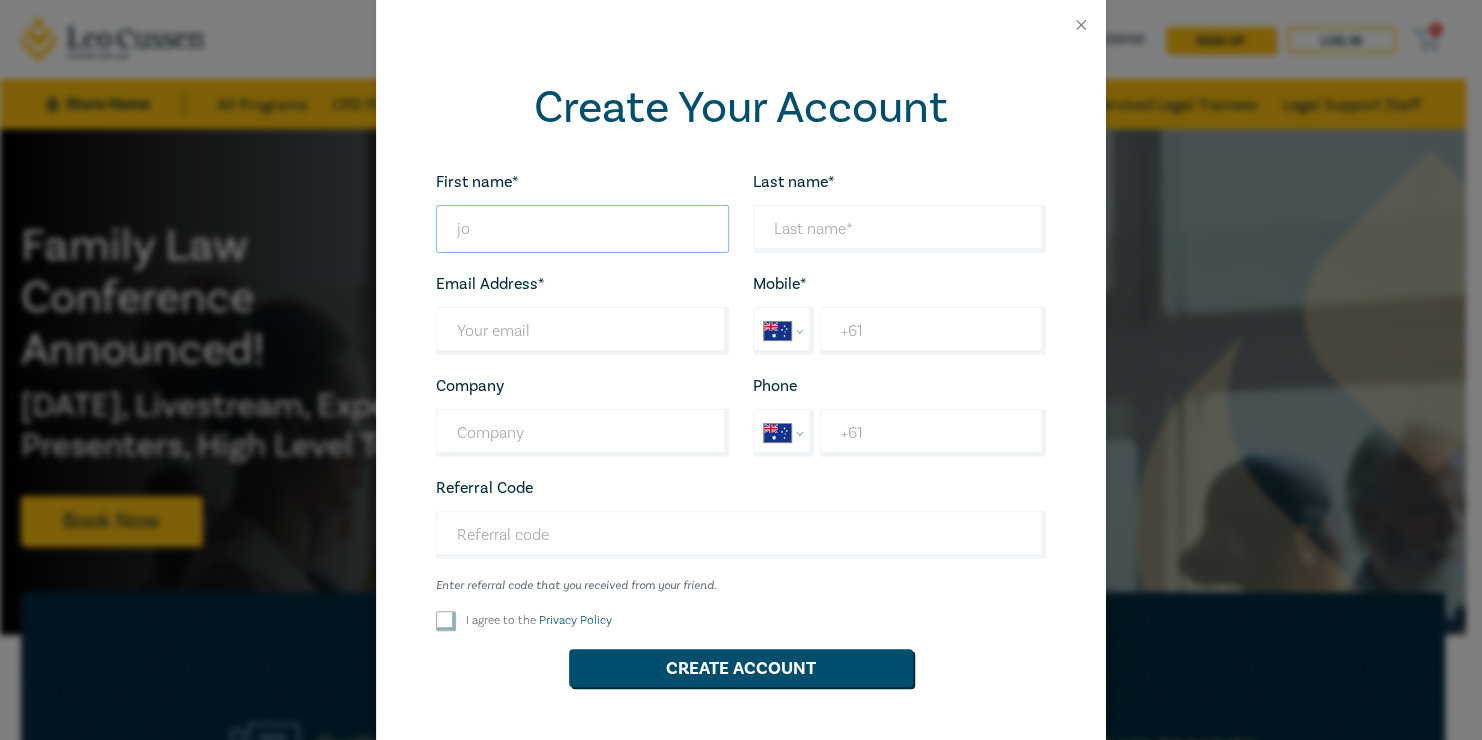 type on "j" 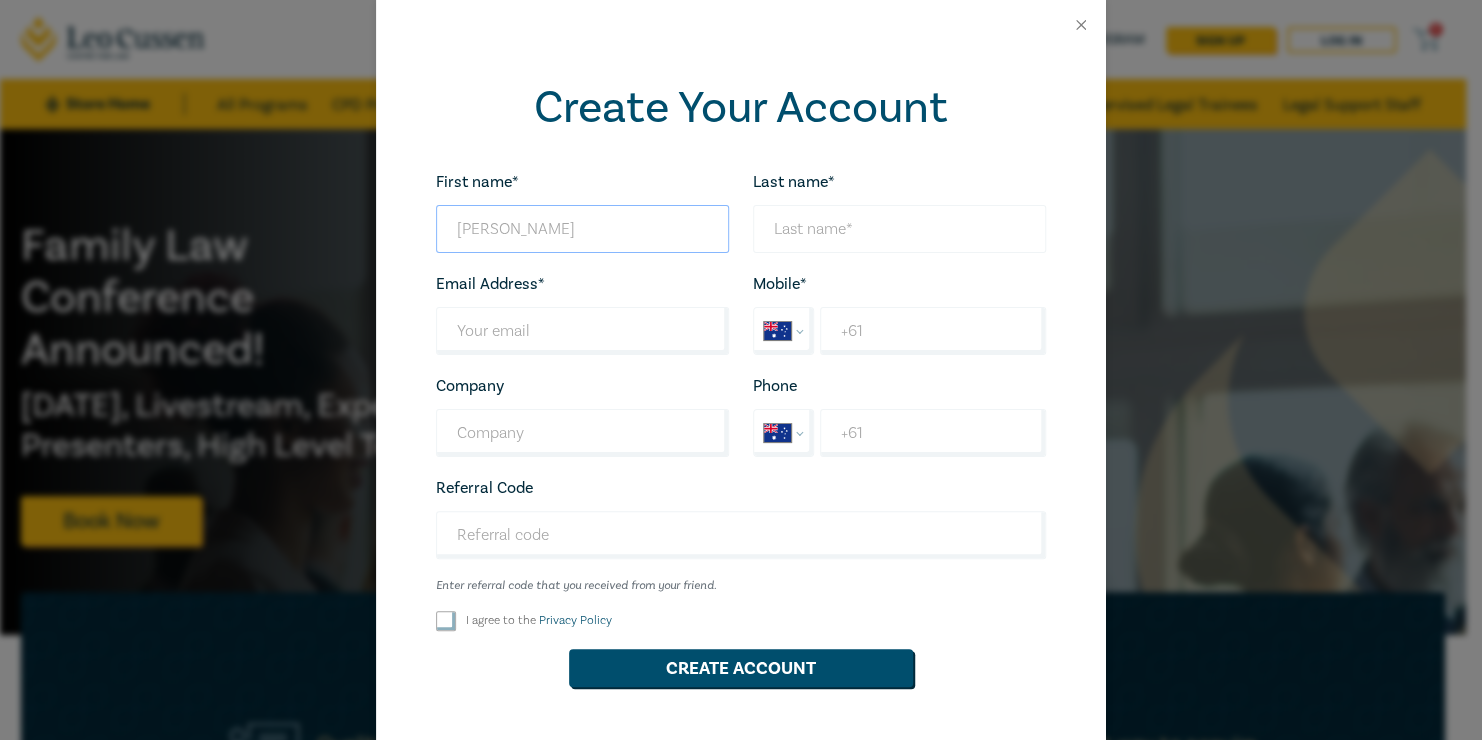 type on "Joyce" 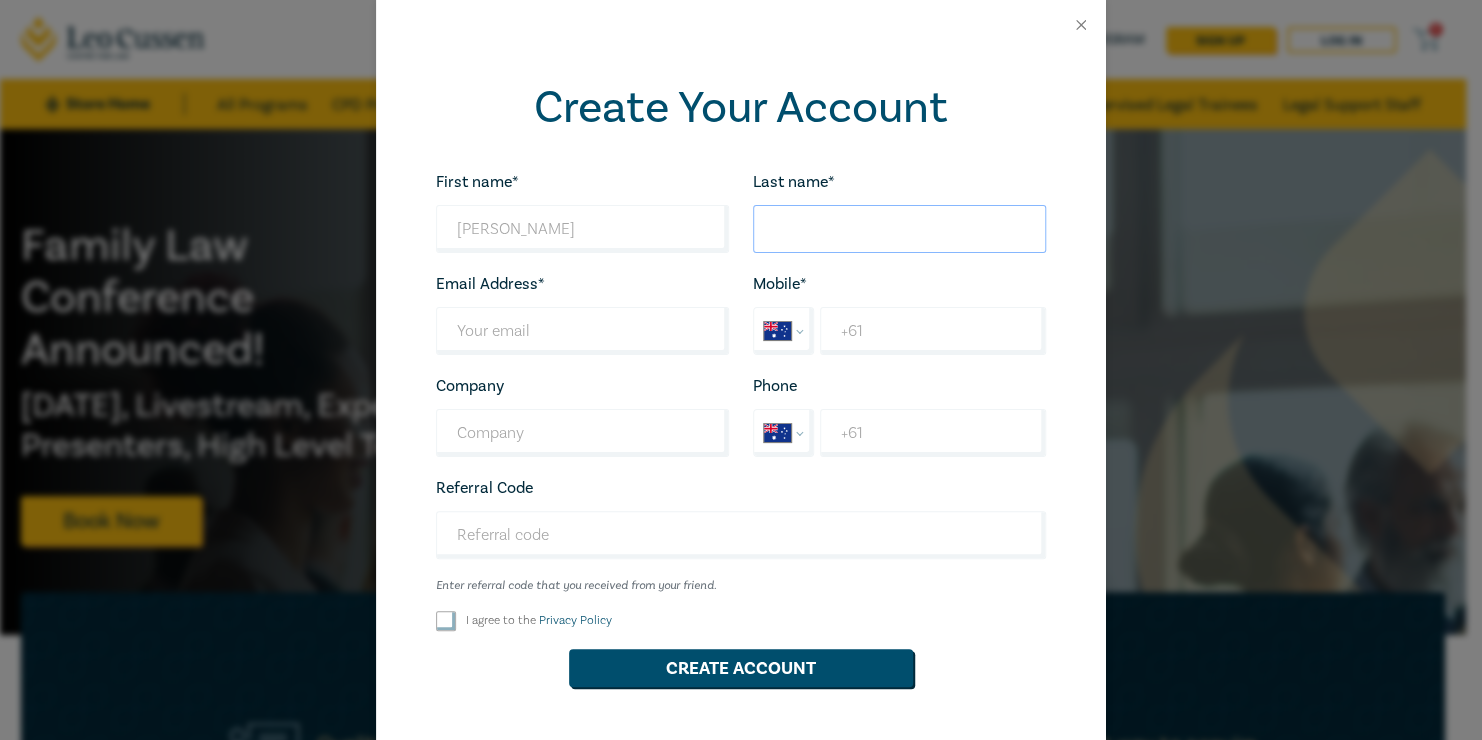 click on "Last name*" at bounding box center (899, 229) 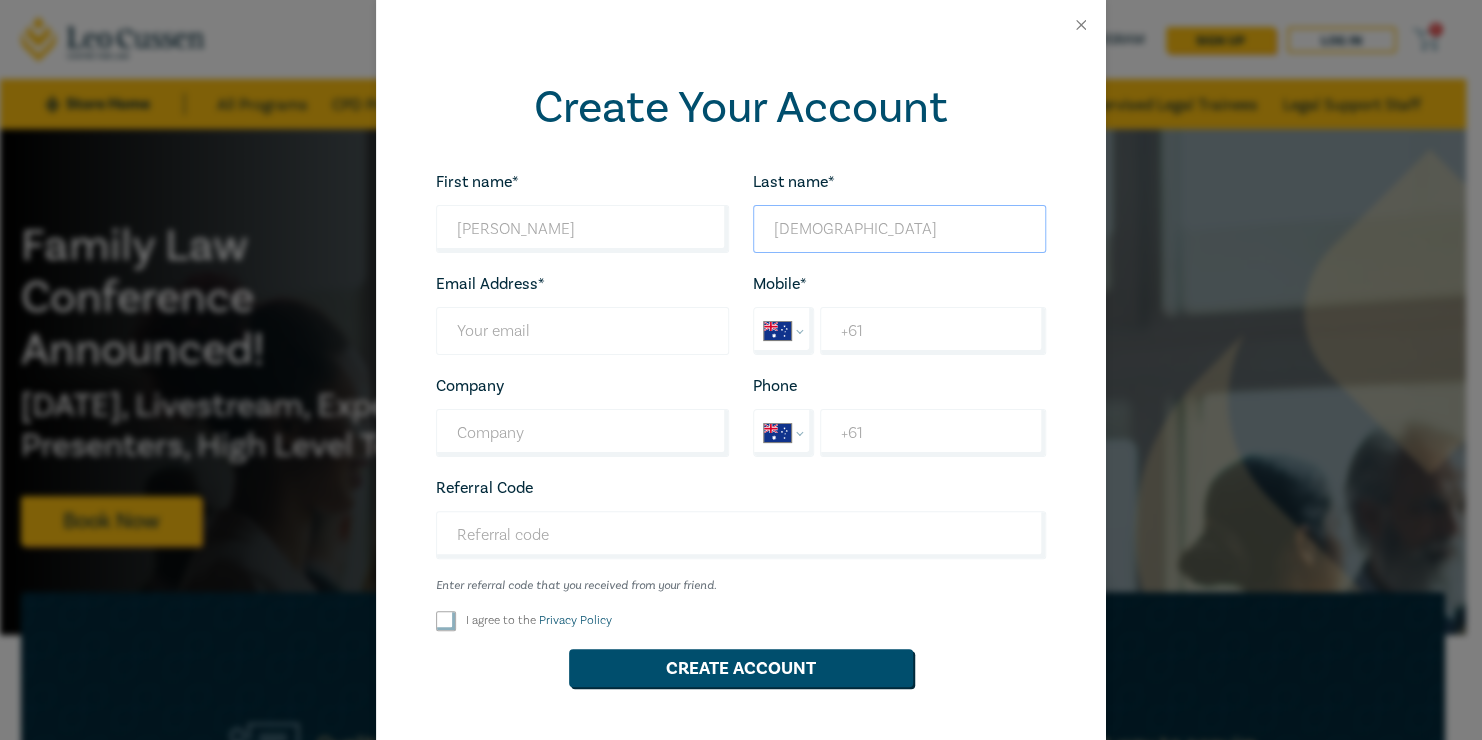 type on "Krishna" 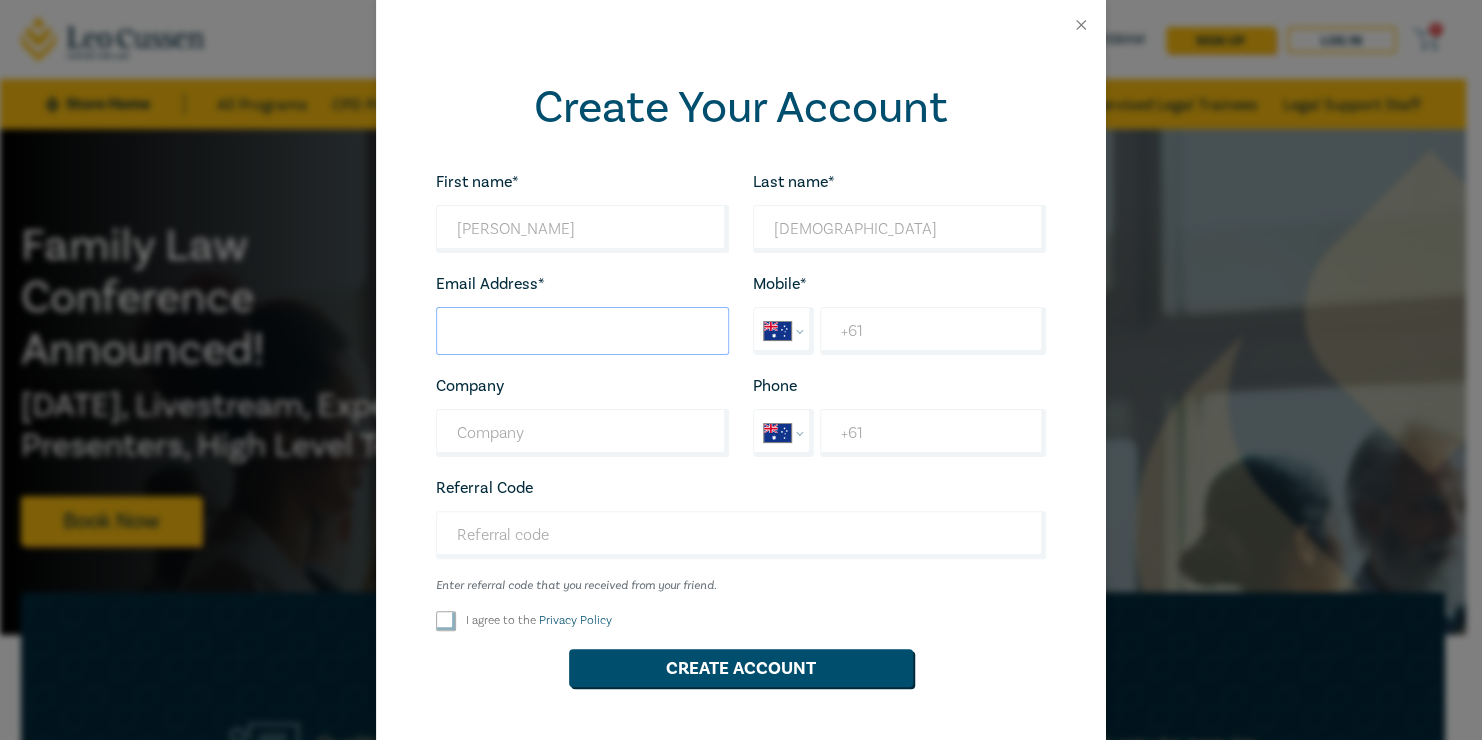 click on "Last name*" at bounding box center [582, 331] 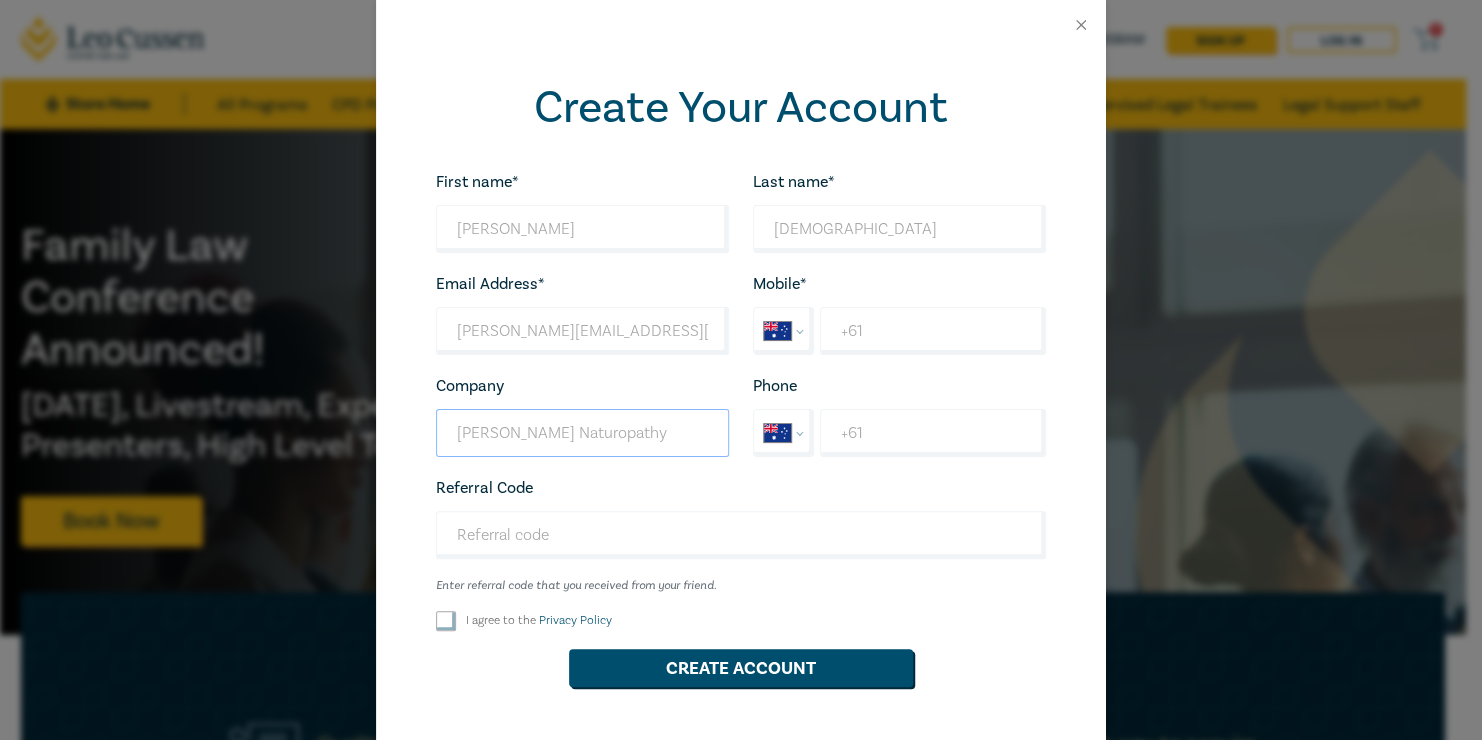 click on "Joyce Krishna Naturopathy" at bounding box center [582, 433] 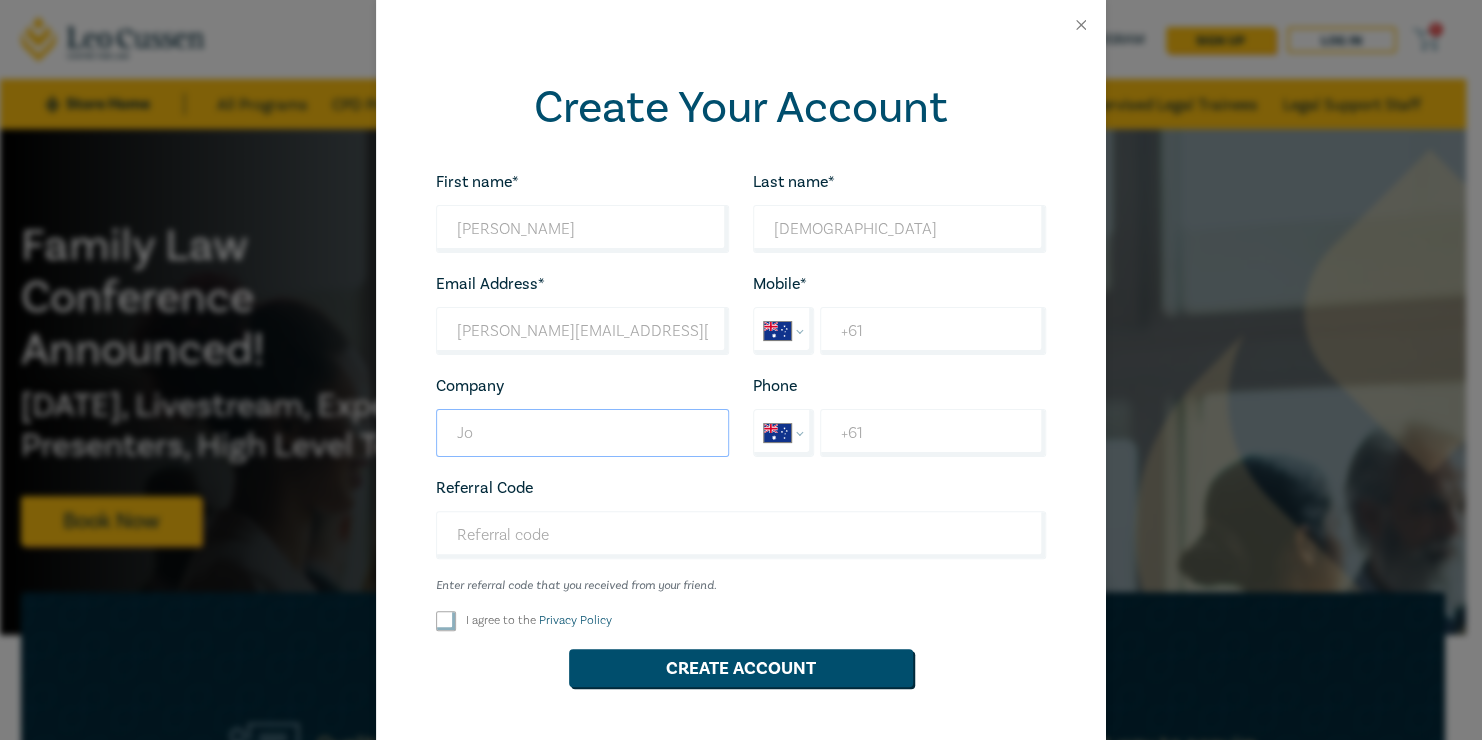 type on "J" 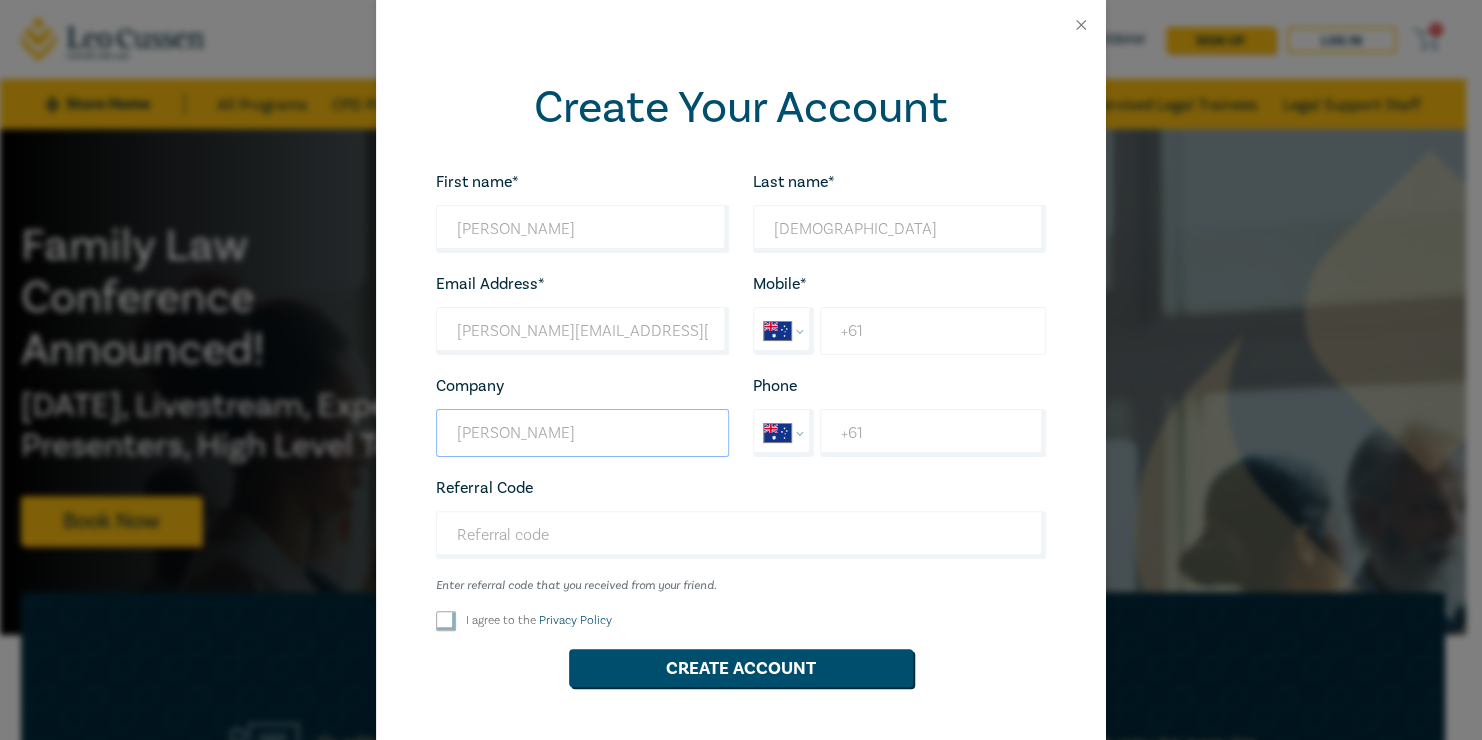 type on "Ashley, Francina" 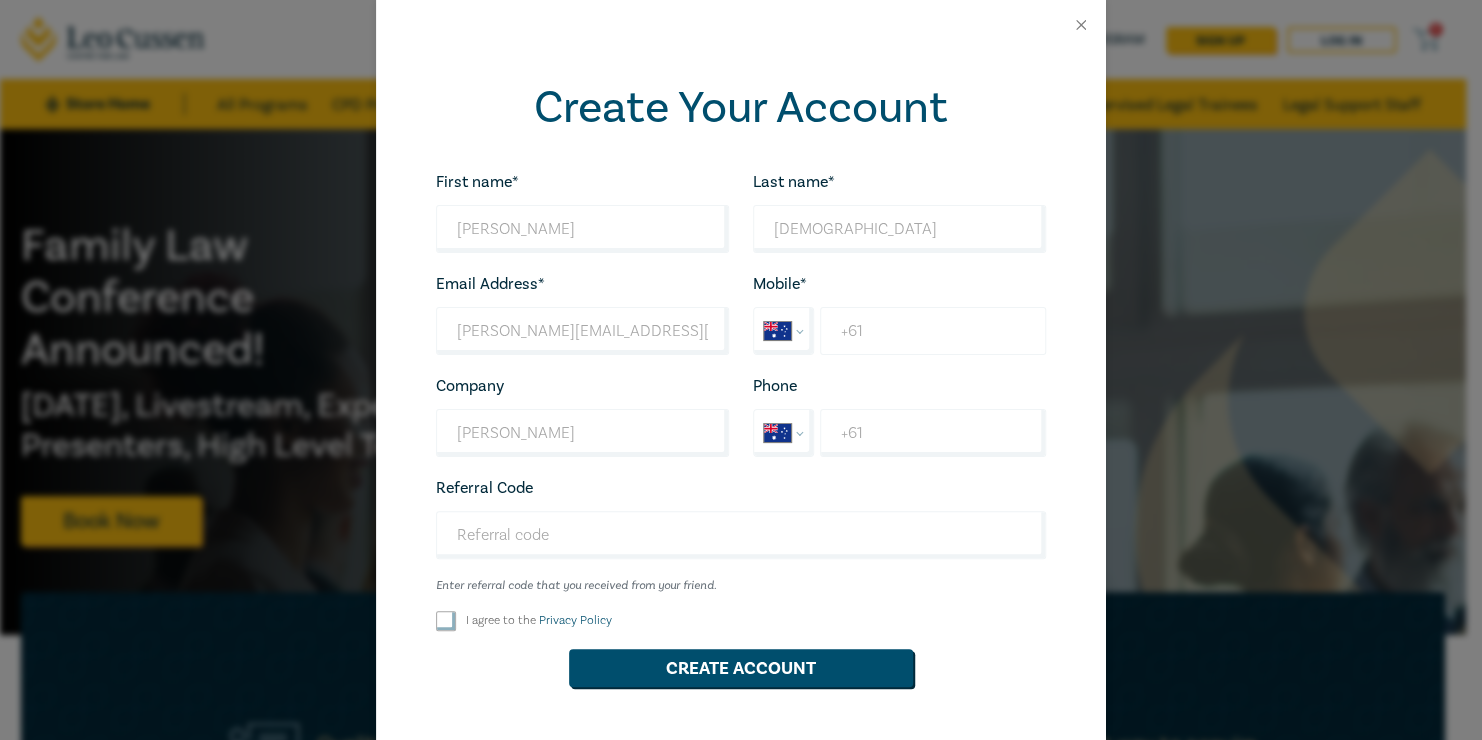 click on "+61" at bounding box center (933, 331) 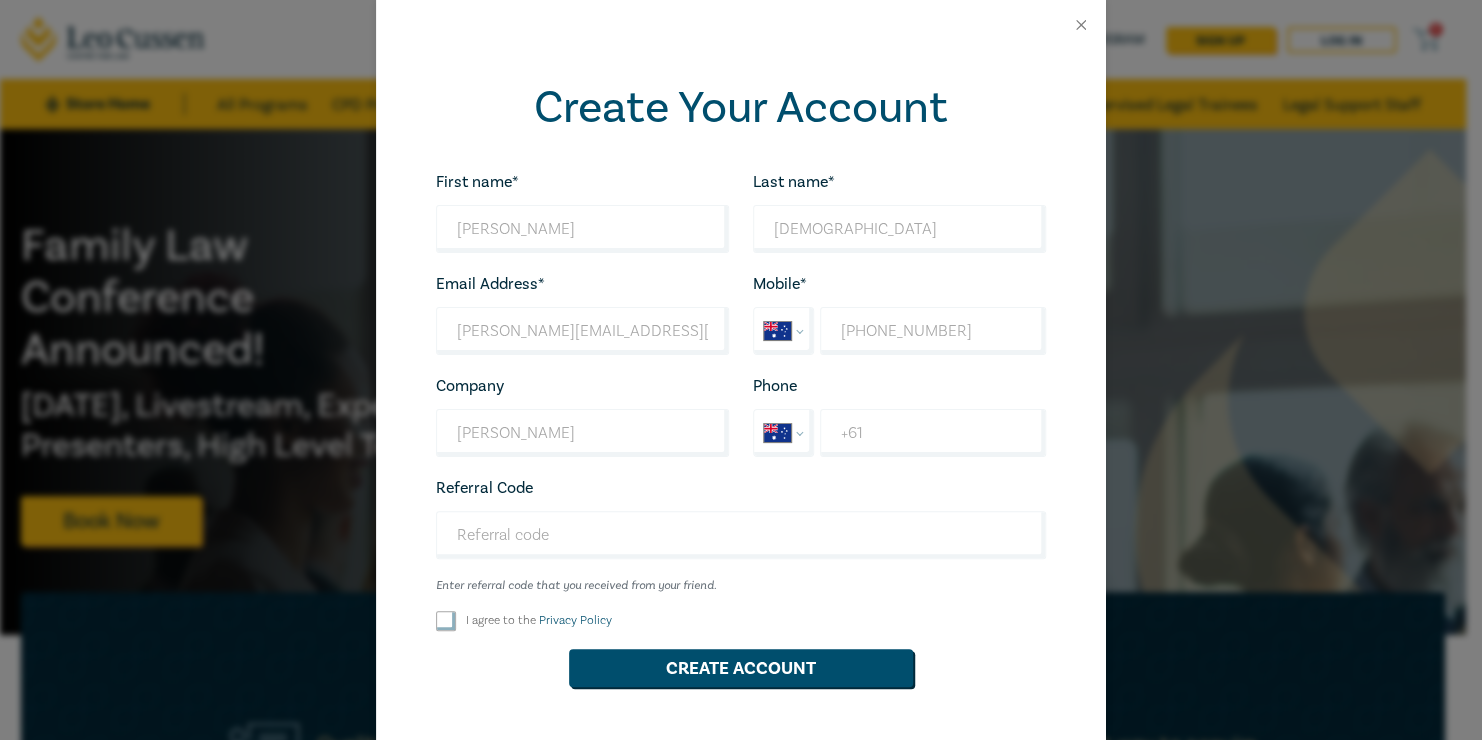 click on "I agree to the   Privacy Policy" at bounding box center [446, 621] 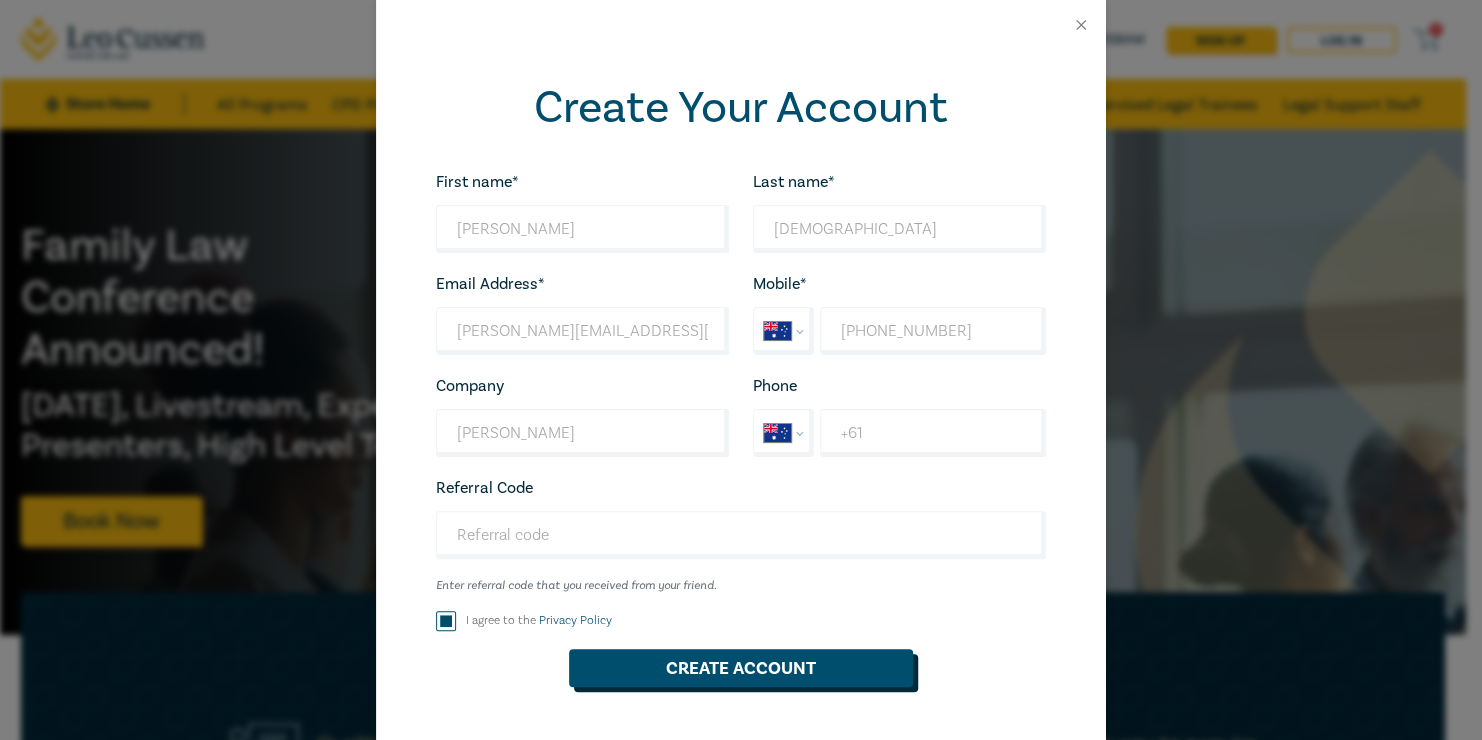 click on "Create Account" at bounding box center (741, 668) 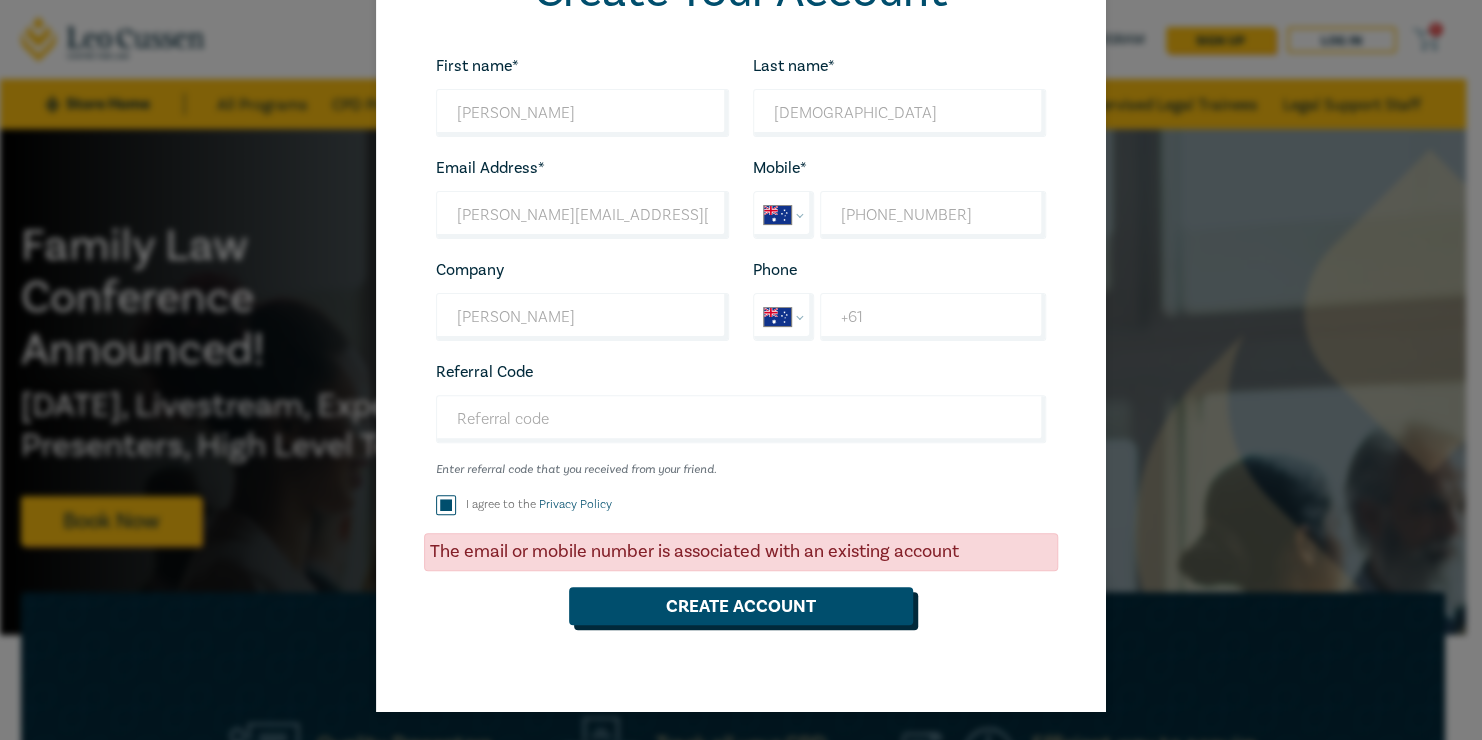 scroll, scrollTop: 0, scrollLeft: 0, axis: both 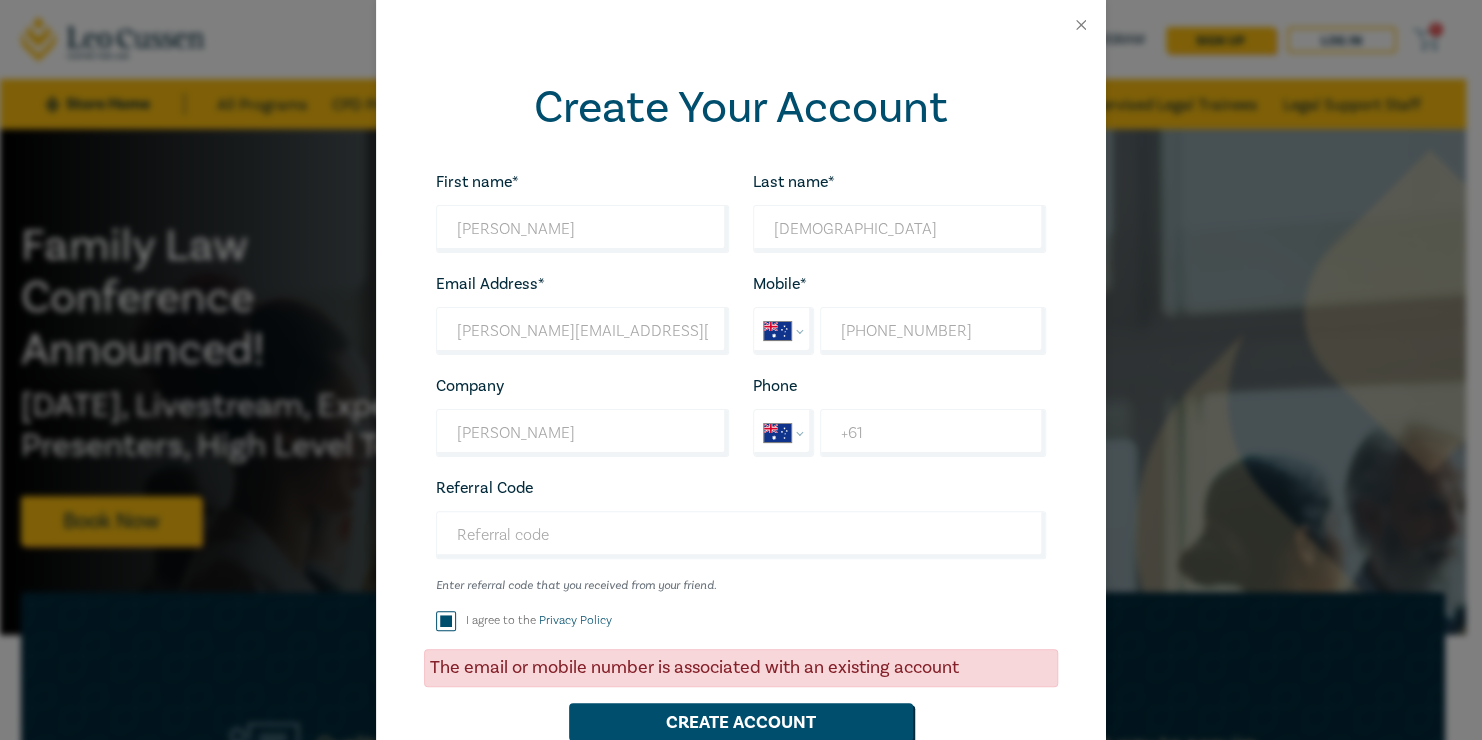 click on "Create Your Account First name* Joyce Looks good! Last name* Krishna Looks good! Email Address* joyce_krishna@hotmail.com Wrong Email Address. Mobile* International Afghanistan Åland Islands Albania Algeria American Samoa Andorra Angola Anguilla Antigua and Barbuda Argentina Armenia Aruba Ascension Island Australia Austria Azerbaijan Bahamas Bahrain Bangladesh Barbados Belarus Belgium Belize Benin Bermuda Bhutan Bolivia Bonaire, Sint Eustatius and Saba Bosnia and Herzegovina Botswana Brazil British Indian Ocean Territory Brunei Darussalam Bulgaria Burkina Faso Burma Burundi Cambodia Cameroon Canada Cape Verde Cayman Islands Central African Republic Chad Chile China Christmas Island Cocos (Keeling) Islands Colombia Comoros Congo Congo, Democratic Republic of the Cook Islands Costa Rica Cote d'Ivoire Croatia Cuba Curaçao Cyprus Czech Republic Denmark Djibouti Dominica Dominican Republic Ecuador Egypt El Salvador Equatorial Guinea Eritrea Estonia Ethiopia Falkland Islands Faroe Islands Fiji Finland France Guam" at bounding box center (741, 370) 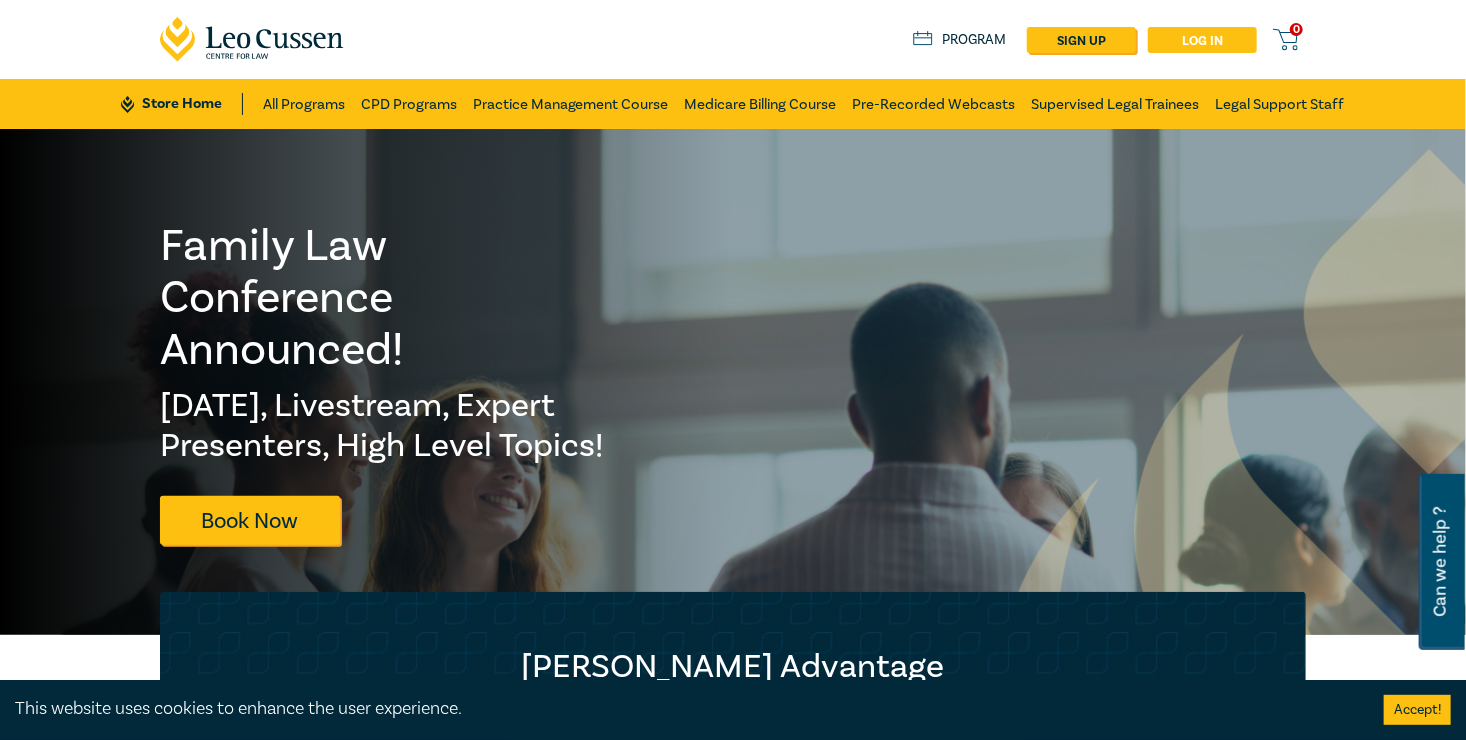 click on "Log in" at bounding box center [1202, 40] 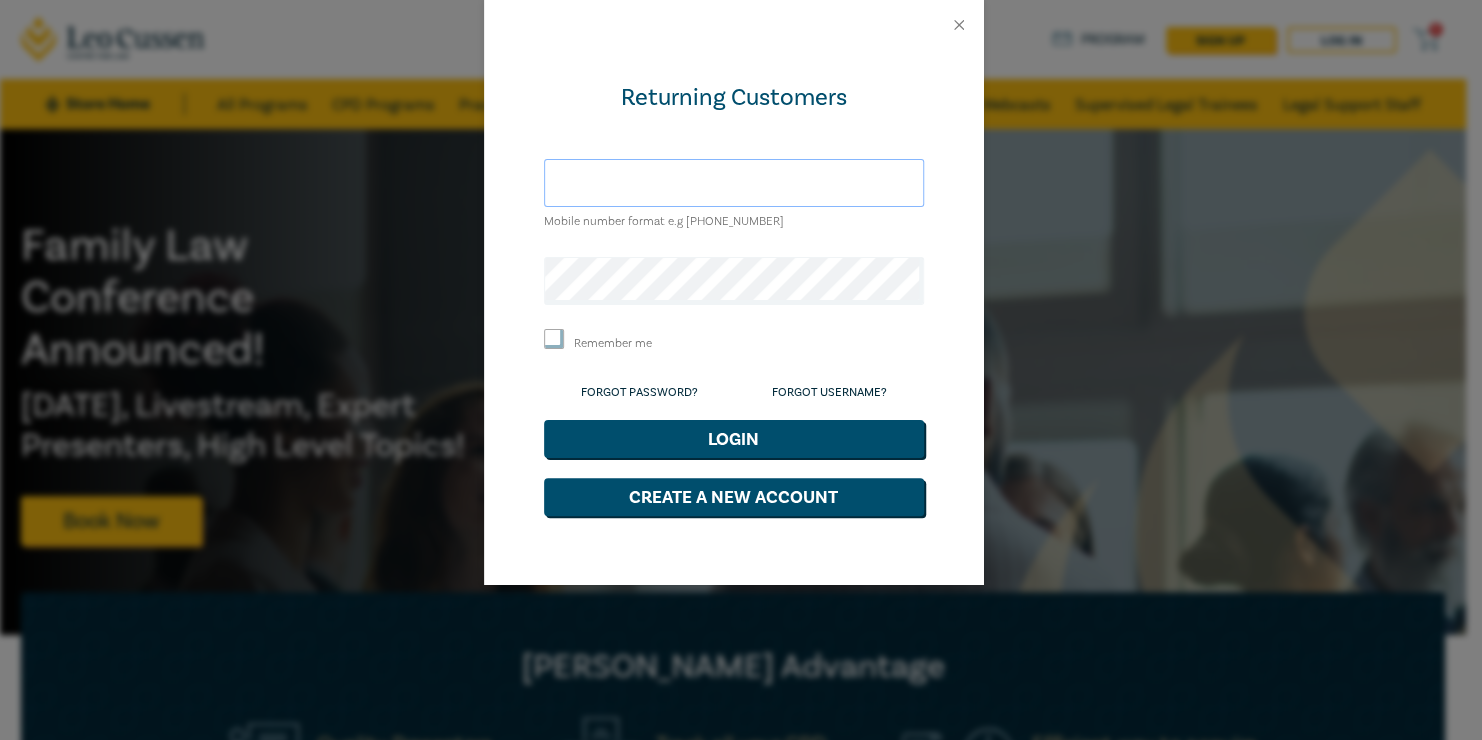 click at bounding box center (734, 183) 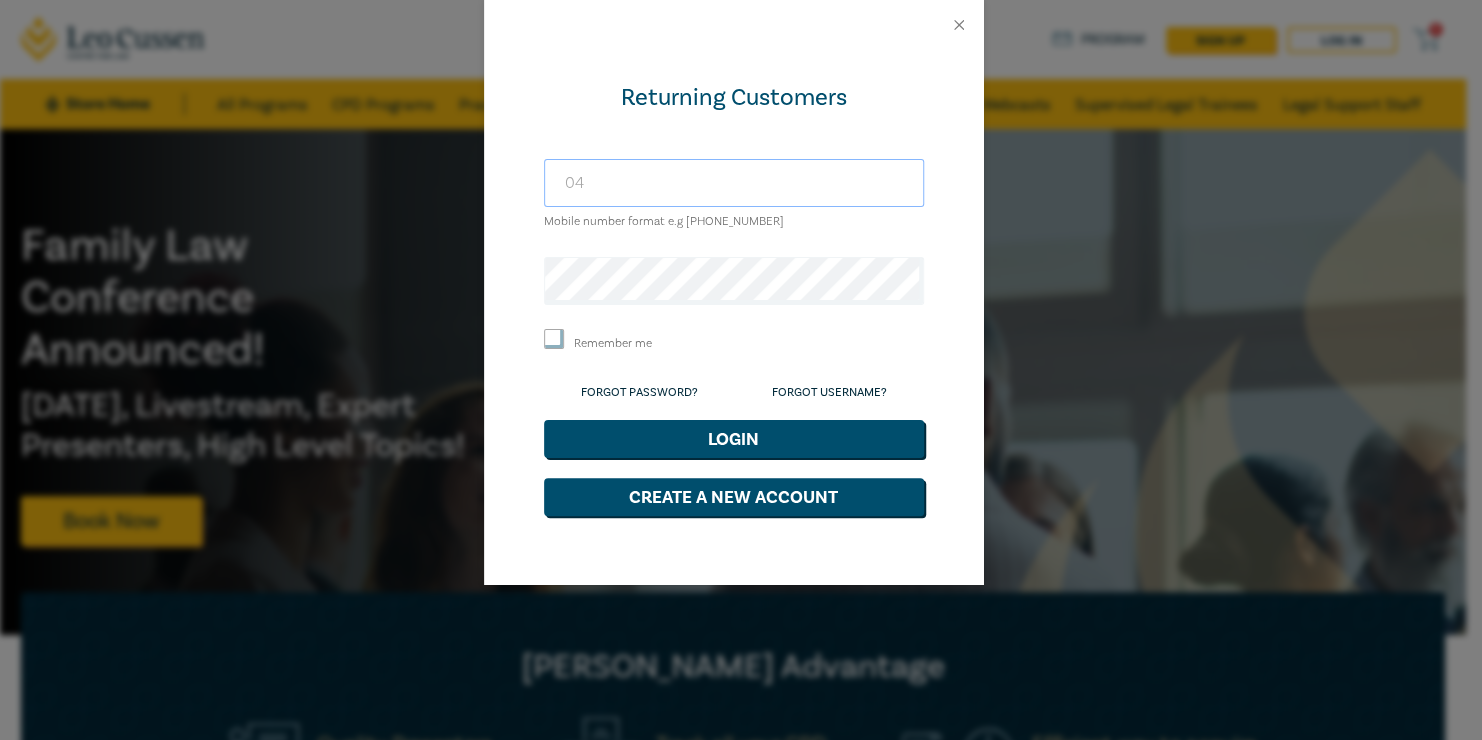 type on "0" 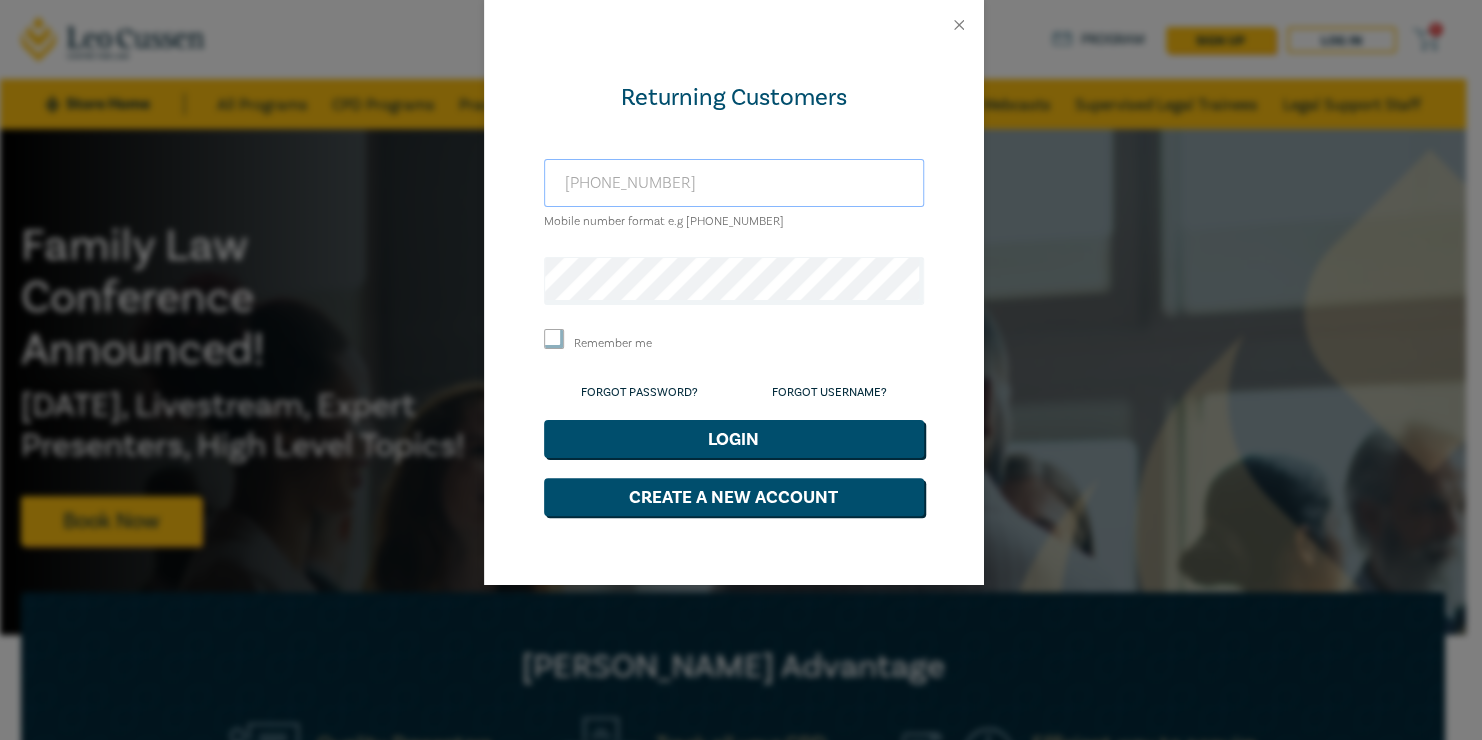 type on "+61412456468" 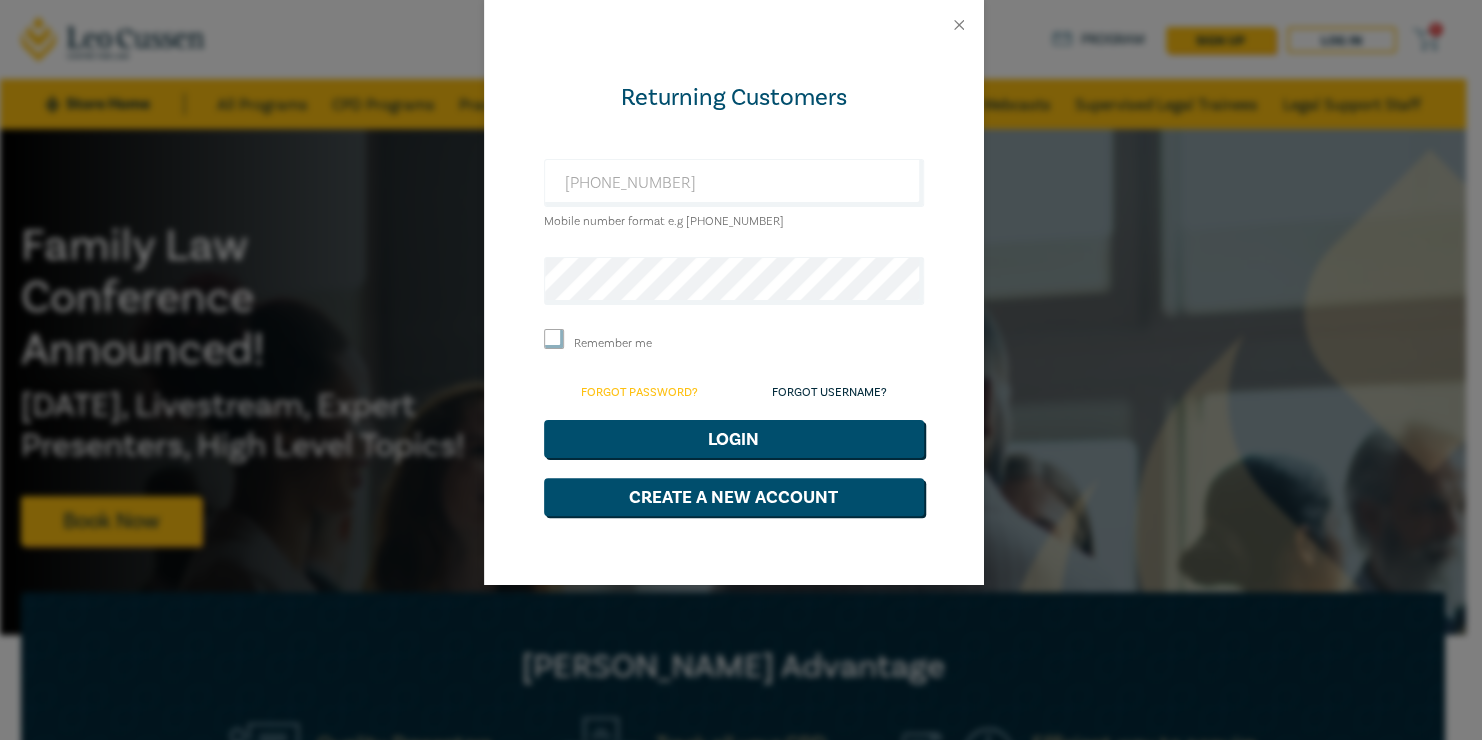 click on "Forgot Password?" at bounding box center (639, 392) 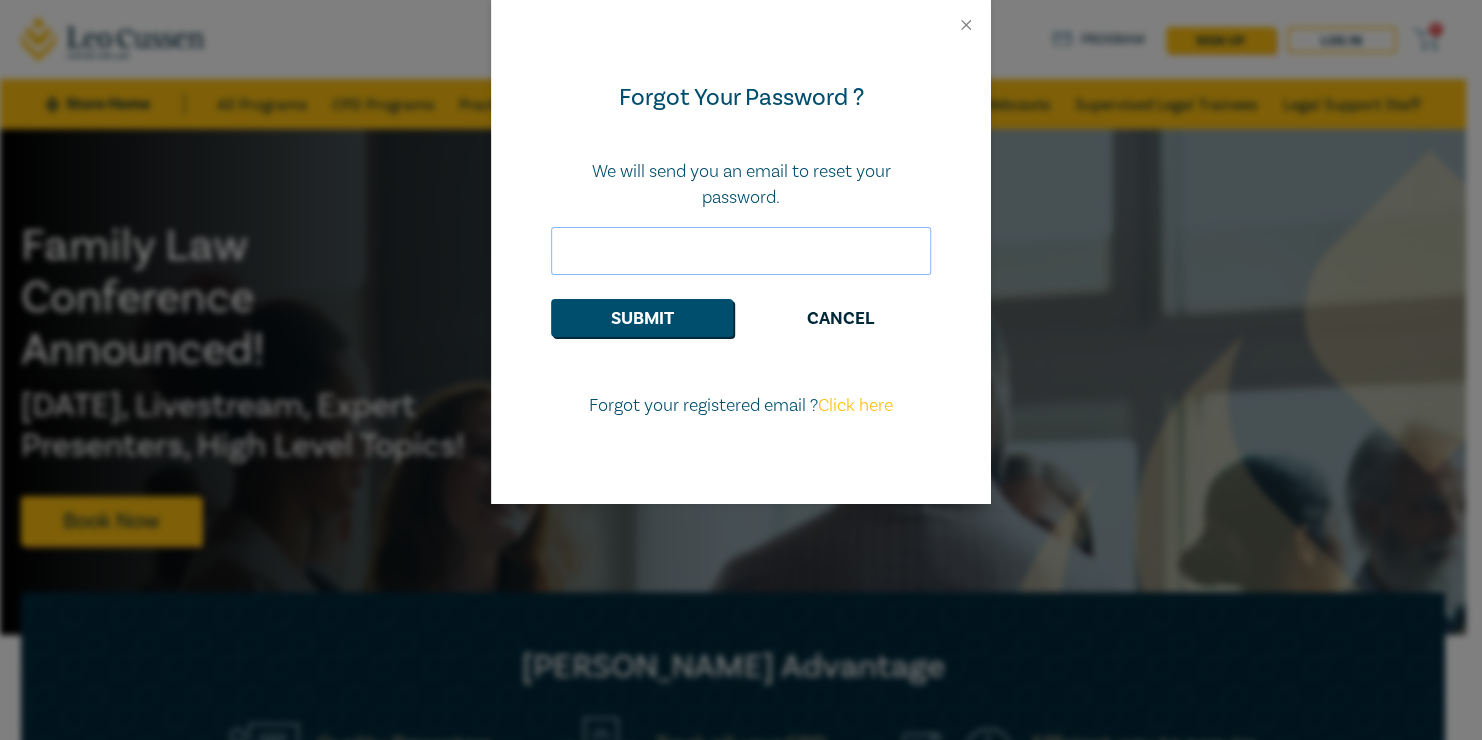 click at bounding box center [741, 251] 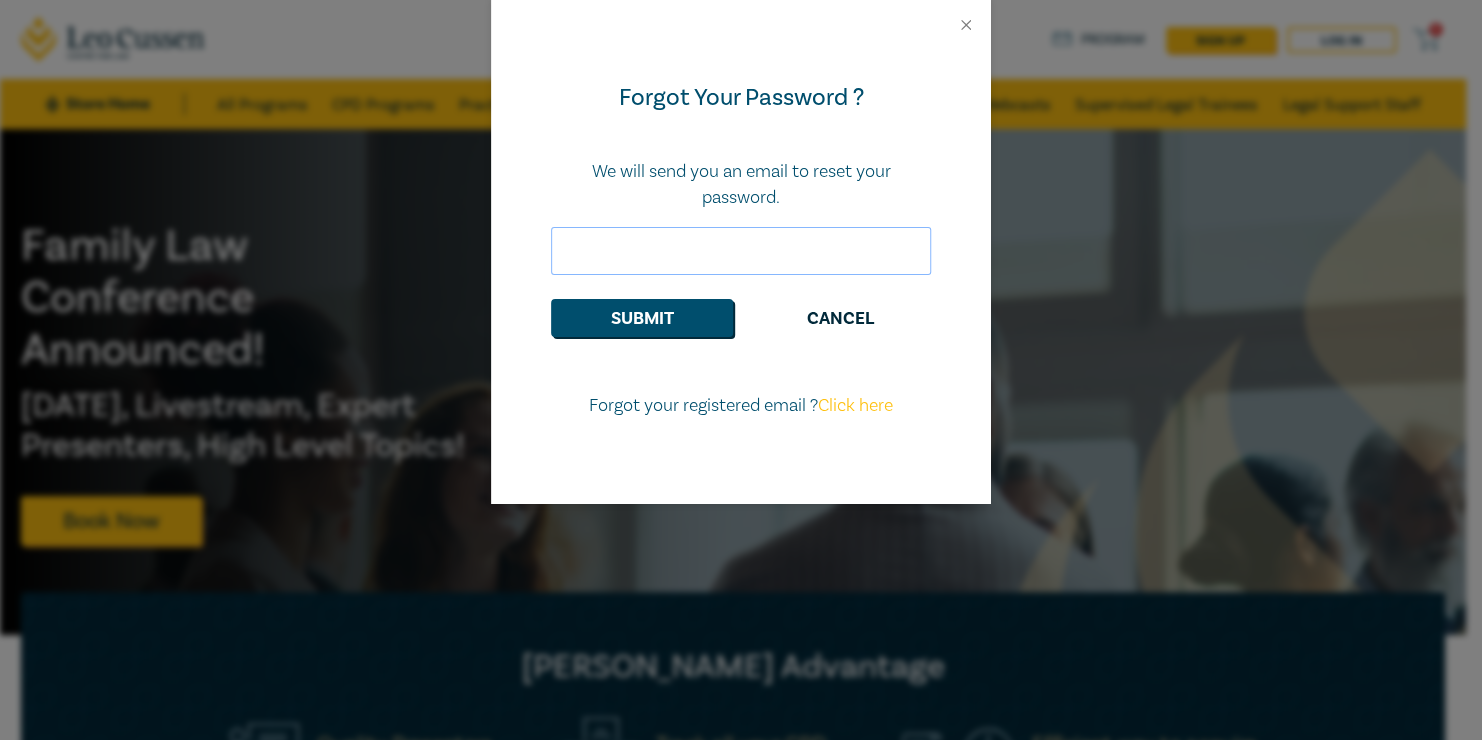 type on "joyce_krishna@hotmail.com" 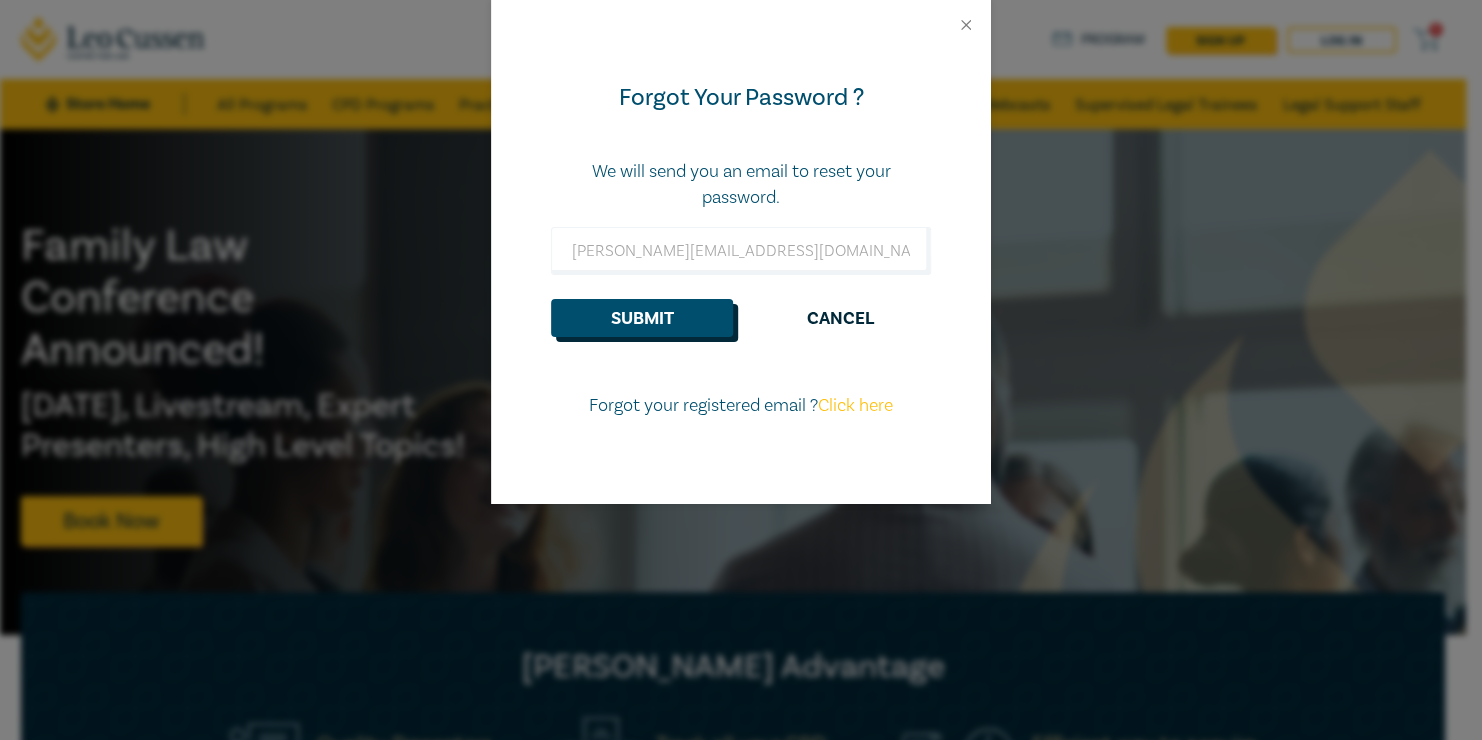 click on "Submit" at bounding box center (642, 318) 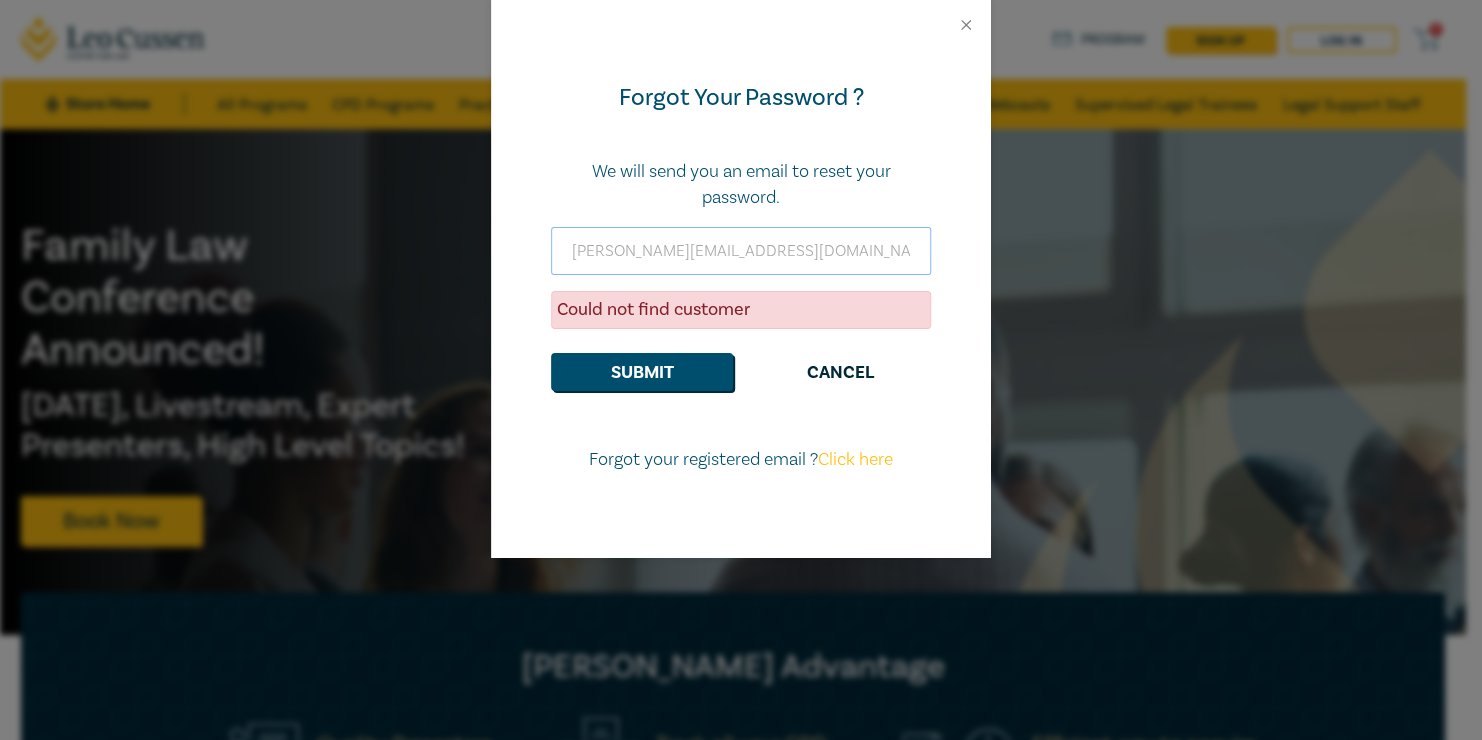 click on "joyce_krishna@hotmail.com" at bounding box center (741, 251) 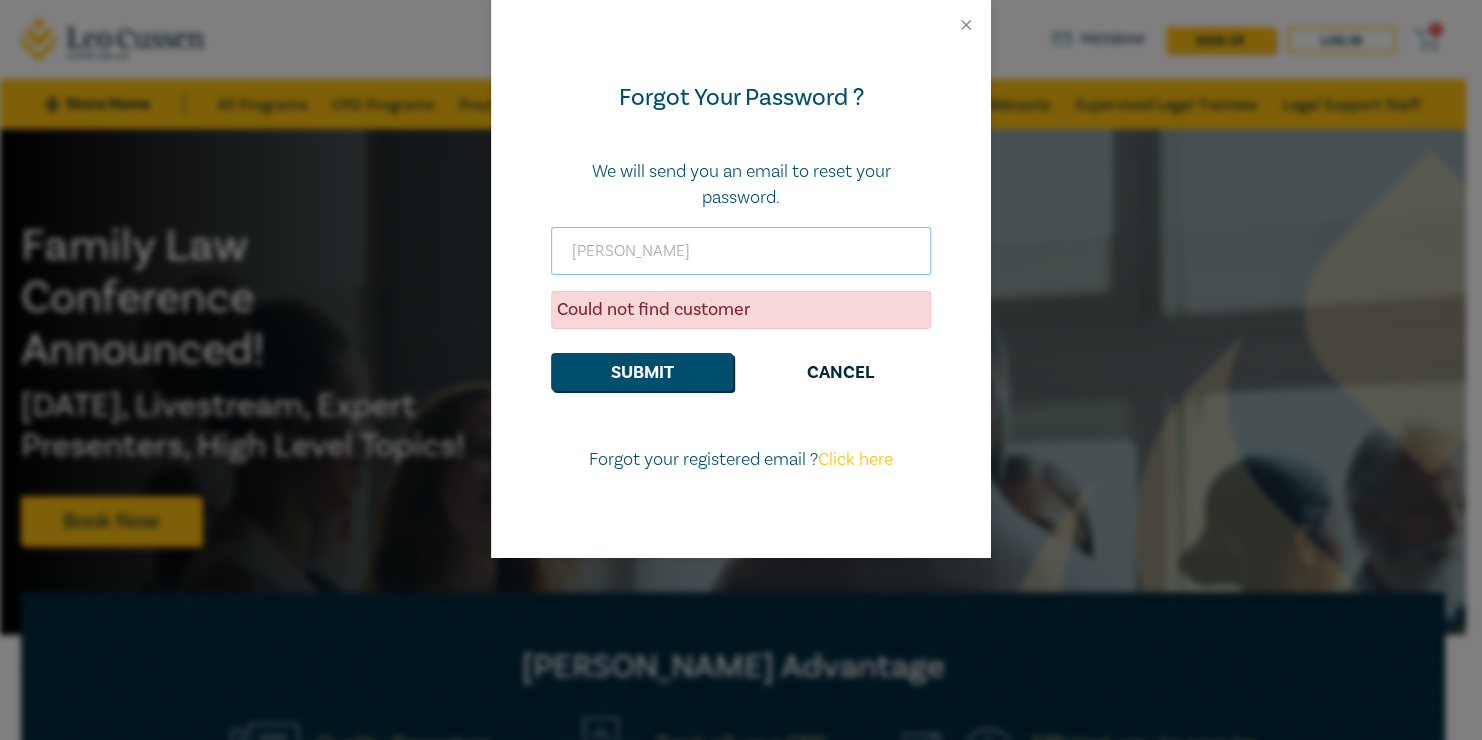 type on "joyce@aflsolicitors.com.au" 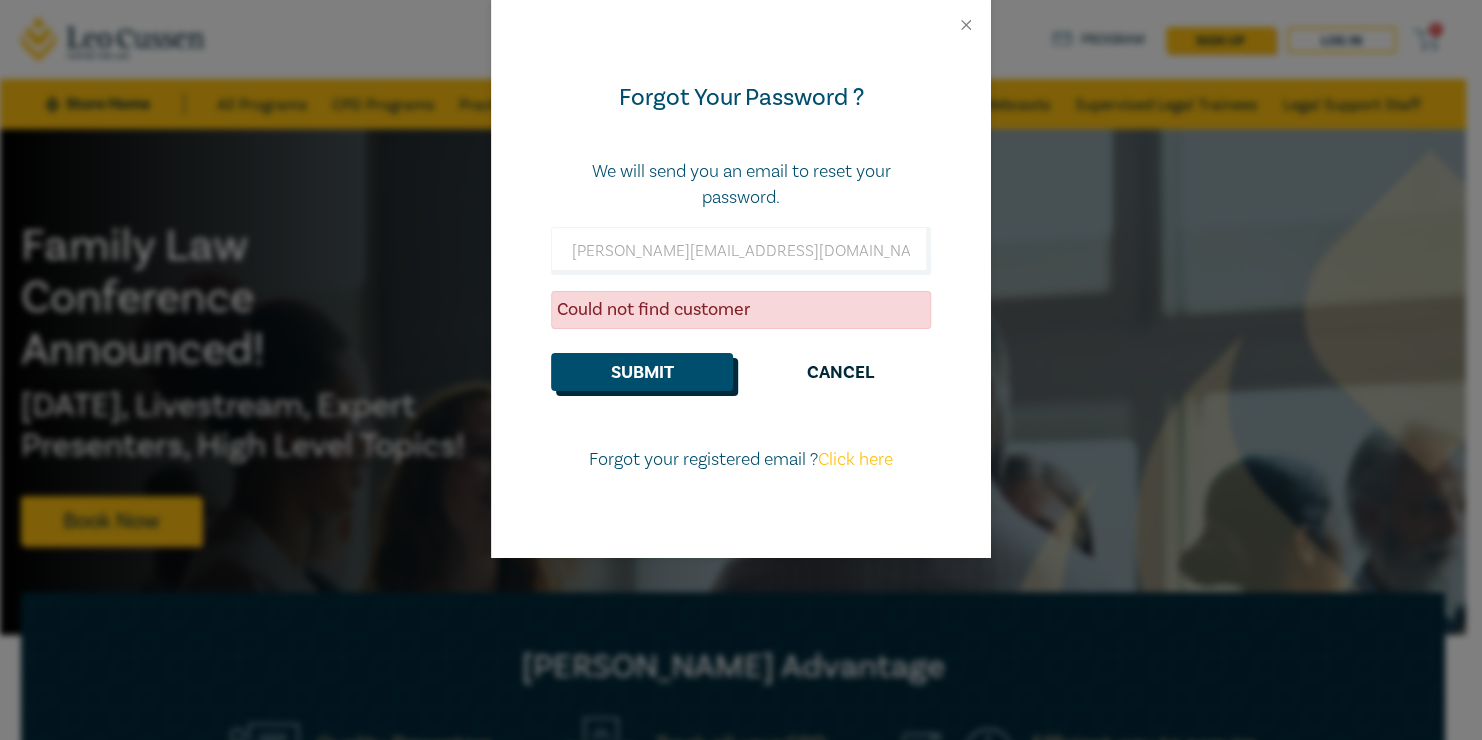 click on "Submit" at bounding box center (642, 372) 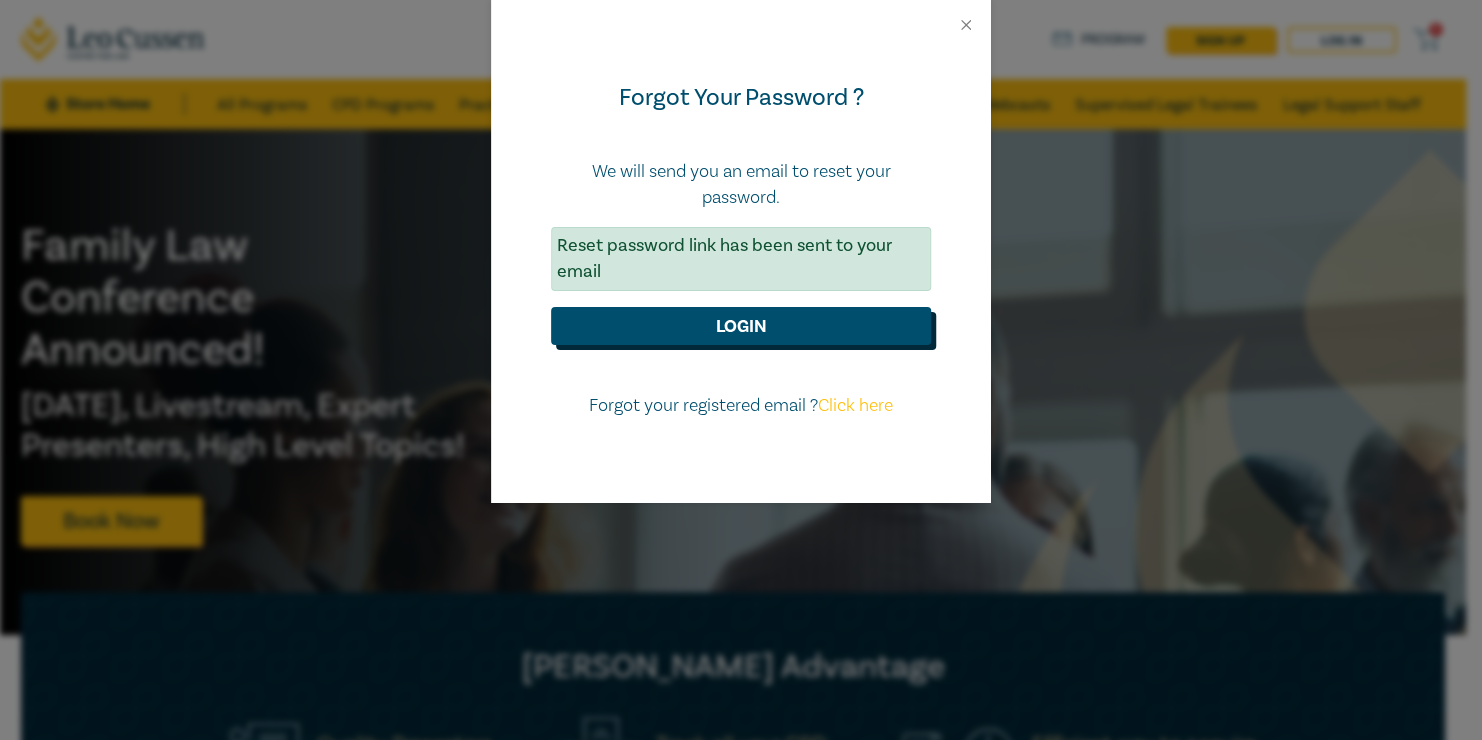 click on "Login" 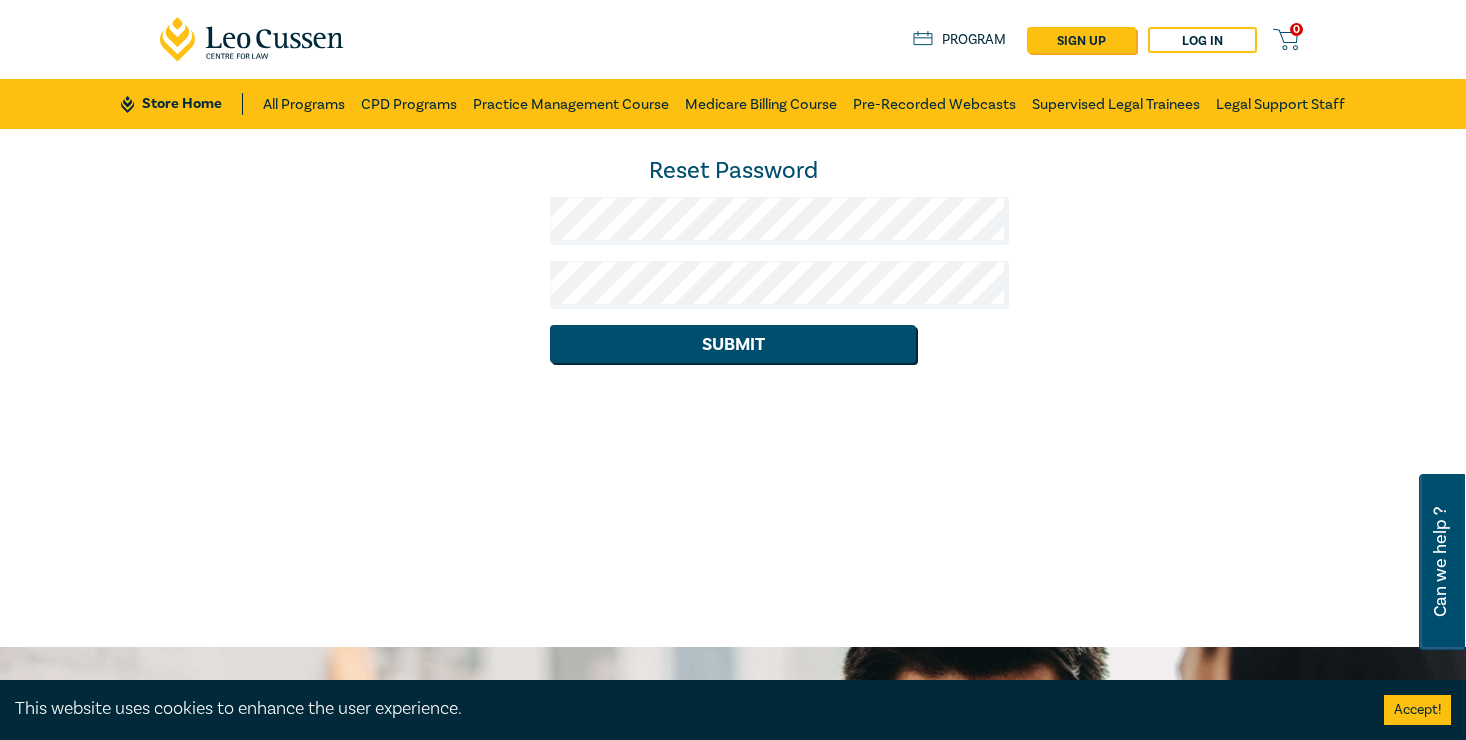 scroll, scrollTop: 0, scrollLeft: 0, axis: both 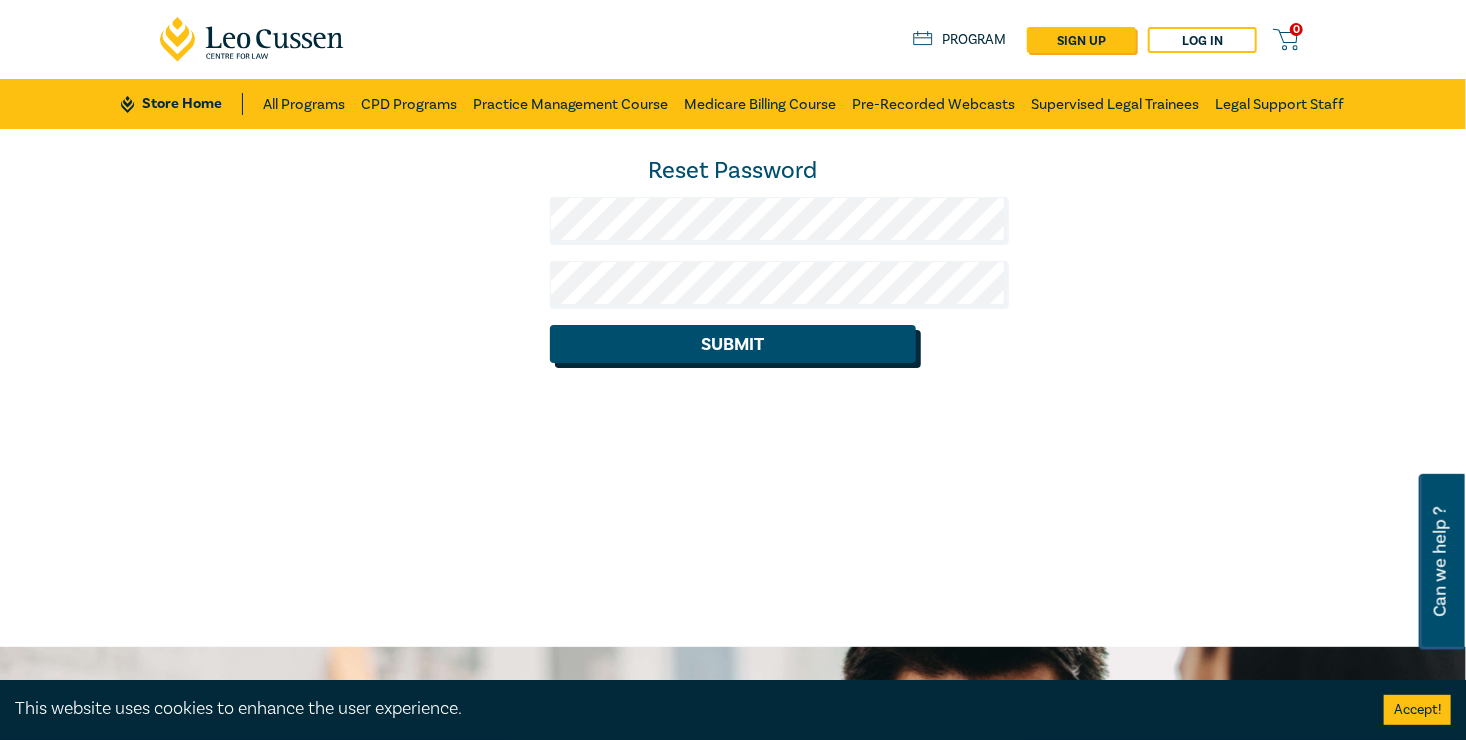 click on "Submit" 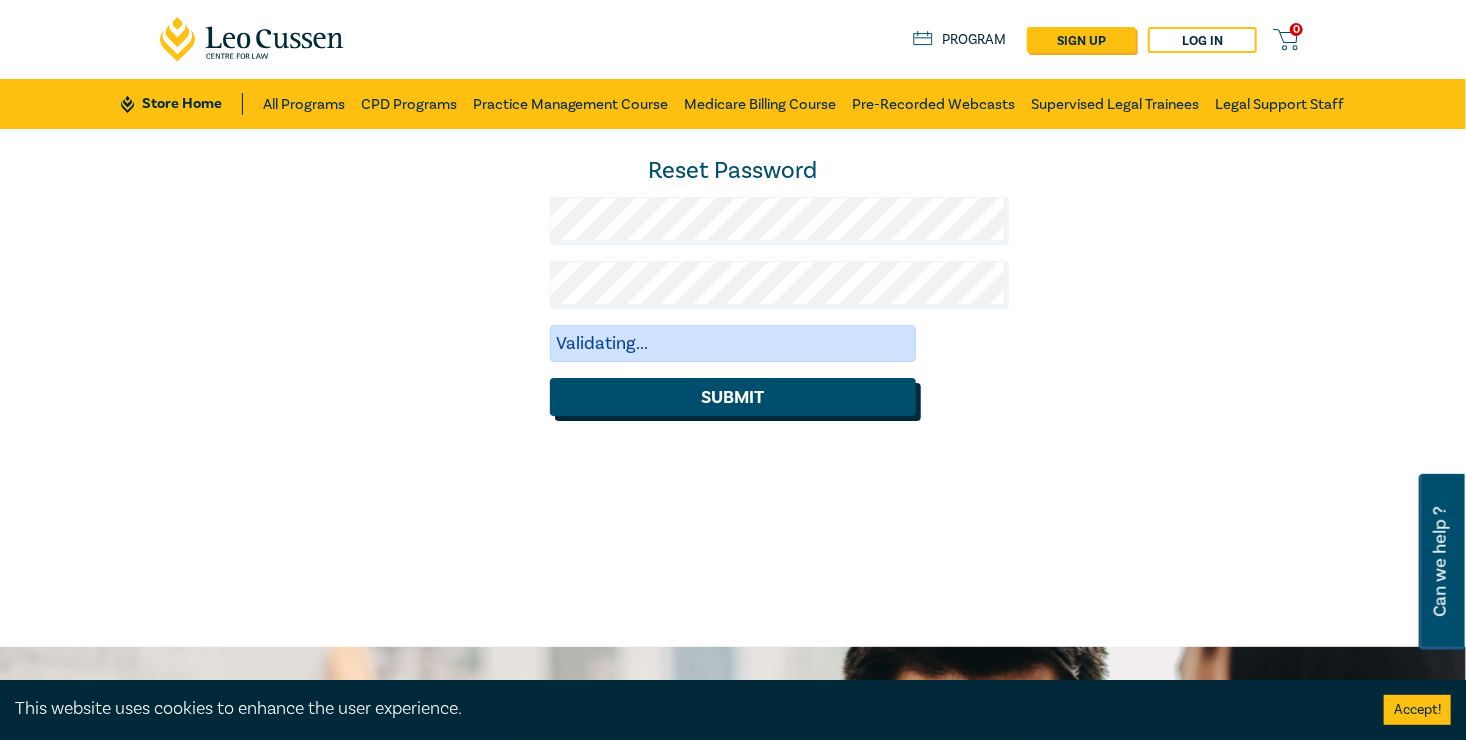 click on "Submit" 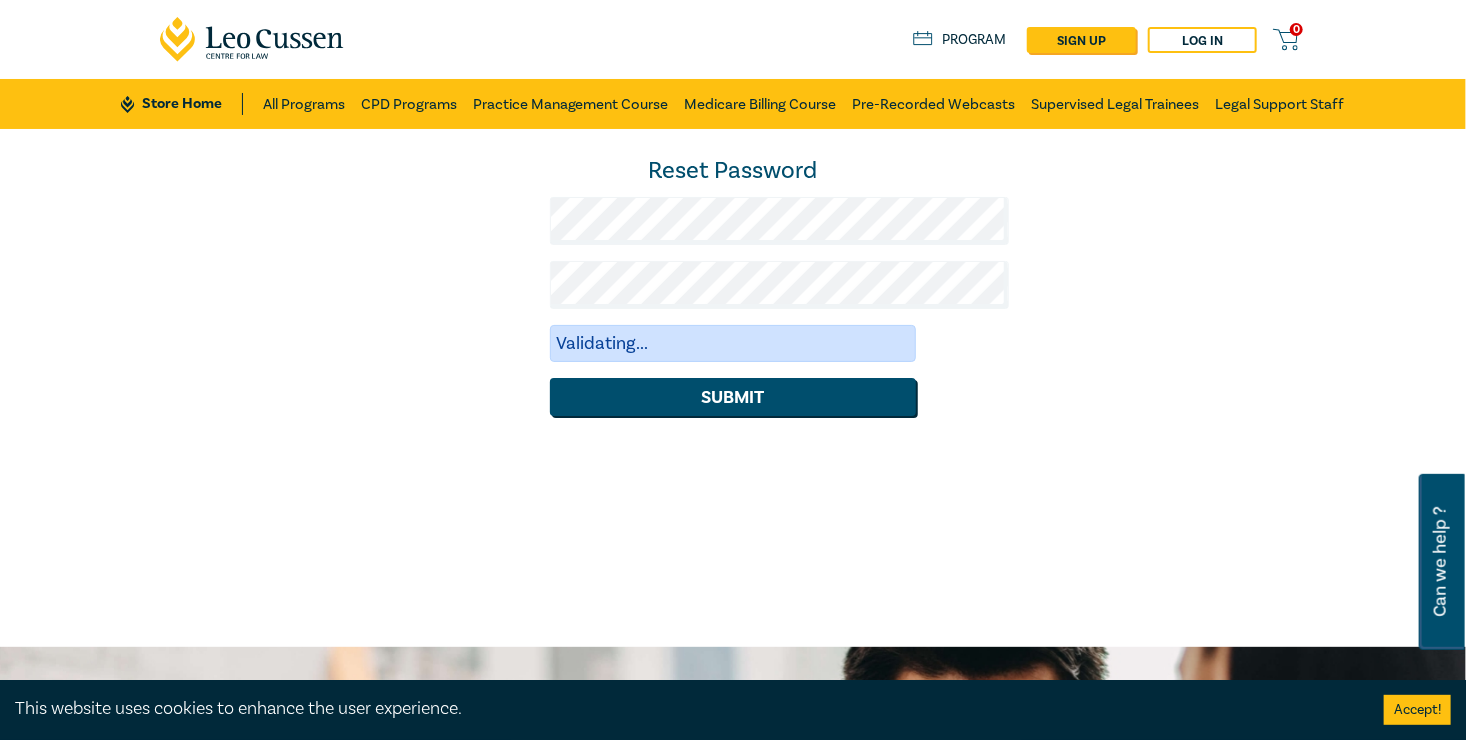 click on "Validating..." 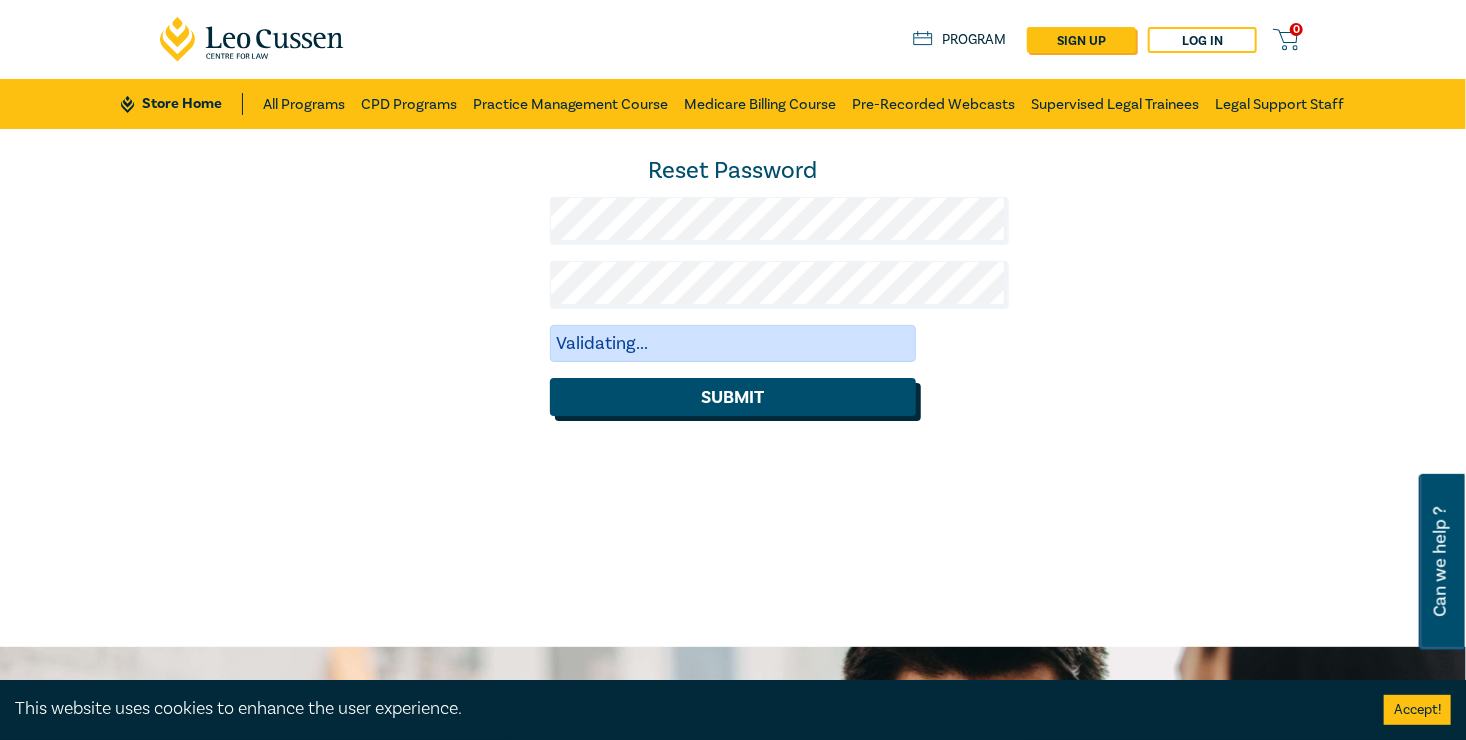 click on "Submit" 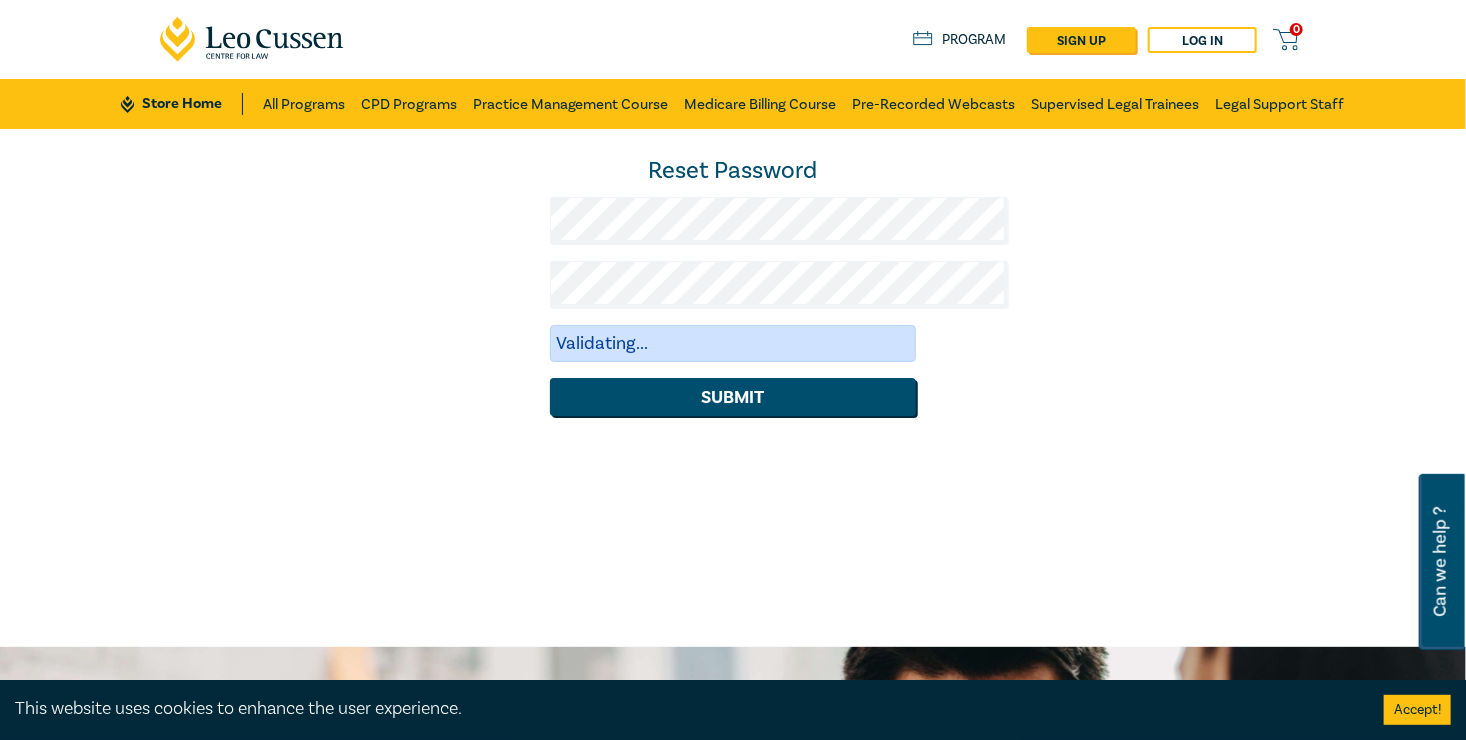click on "Reset Password Validating... Submit" at bounding box center (733, 388) 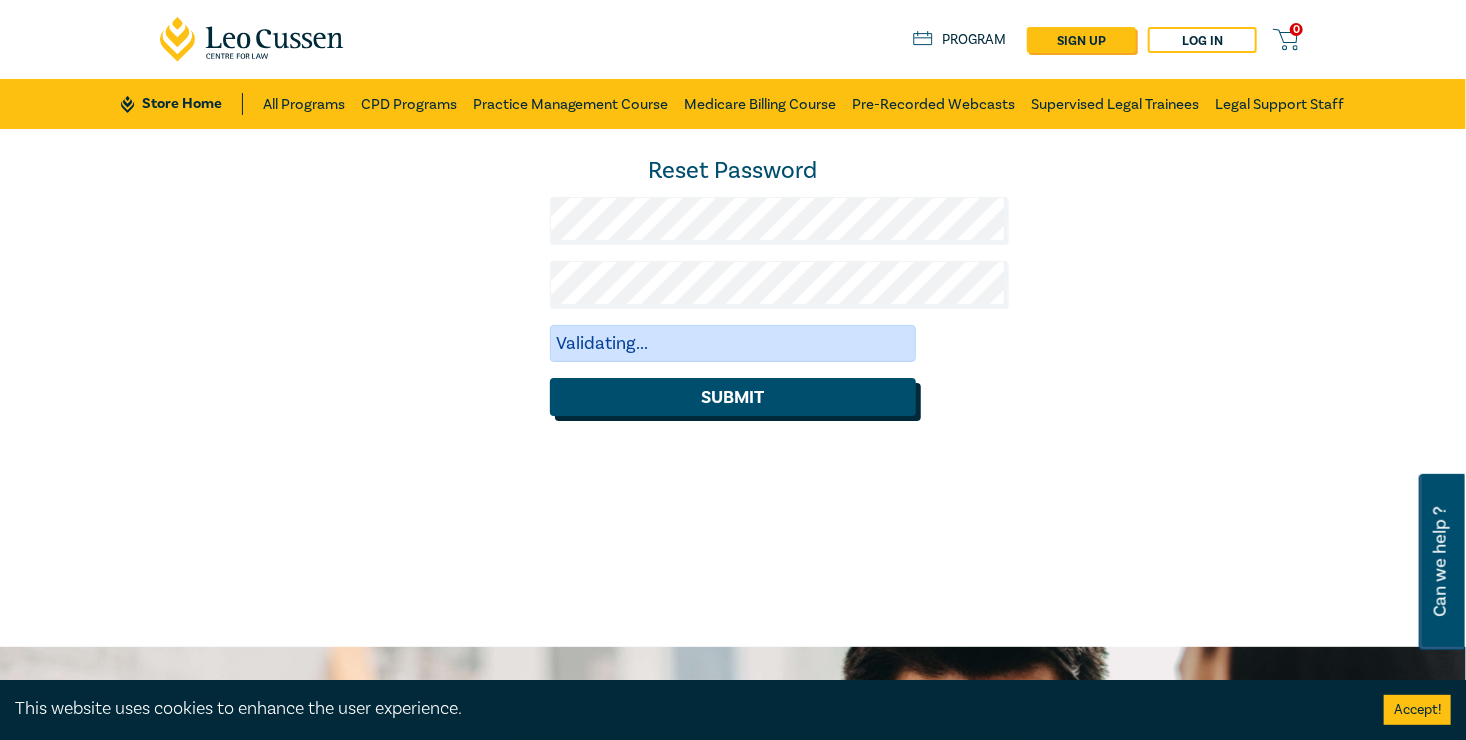 click on "Submit" 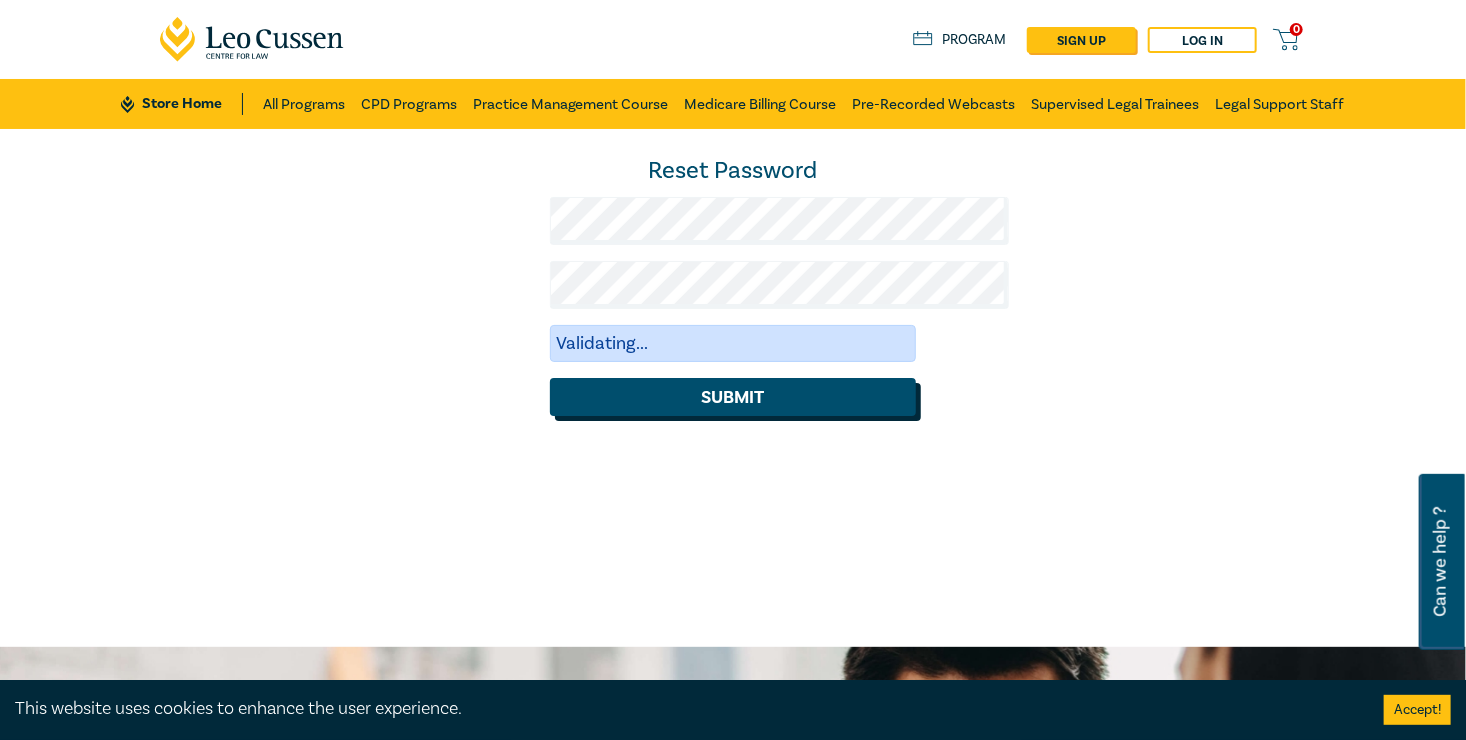 click on "Submit" 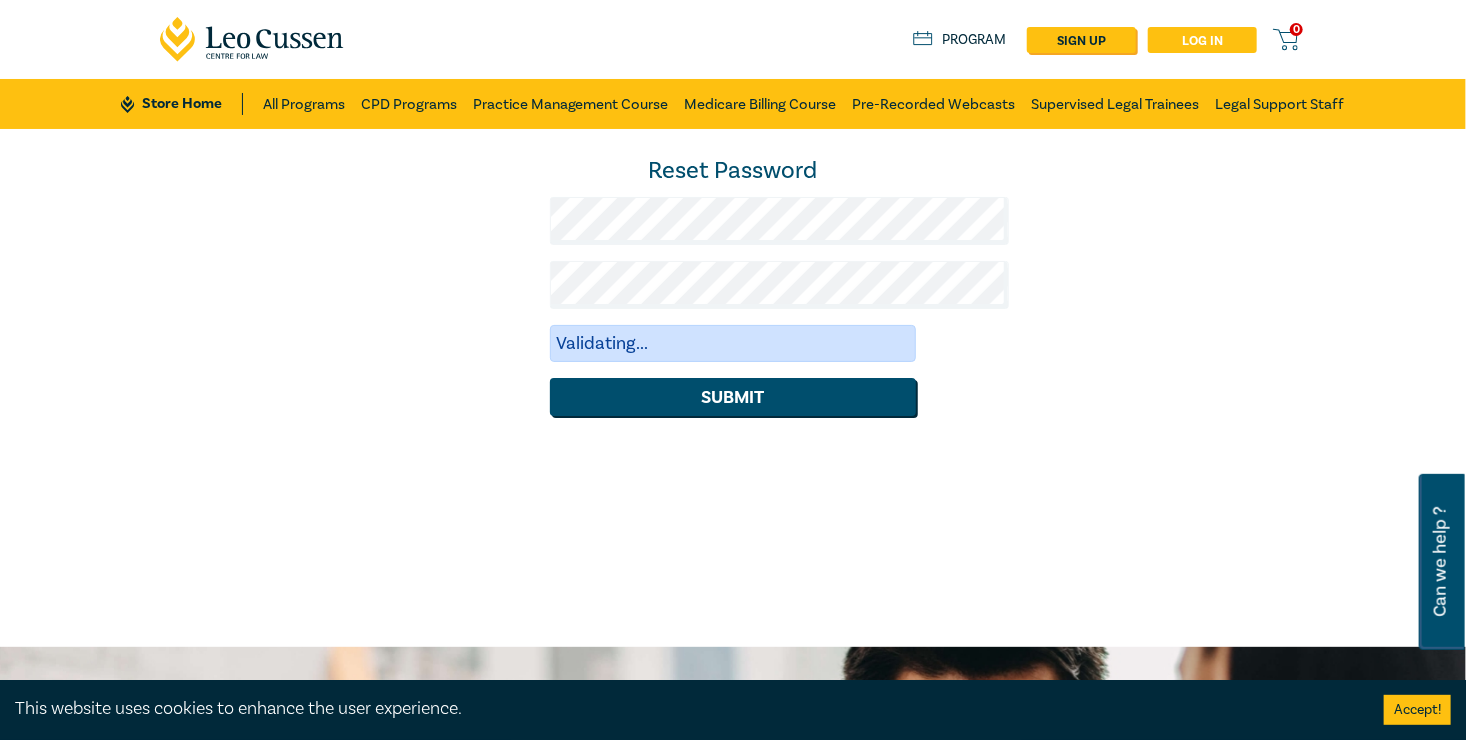 click on "Log in" at bounding box center (1202, 40) 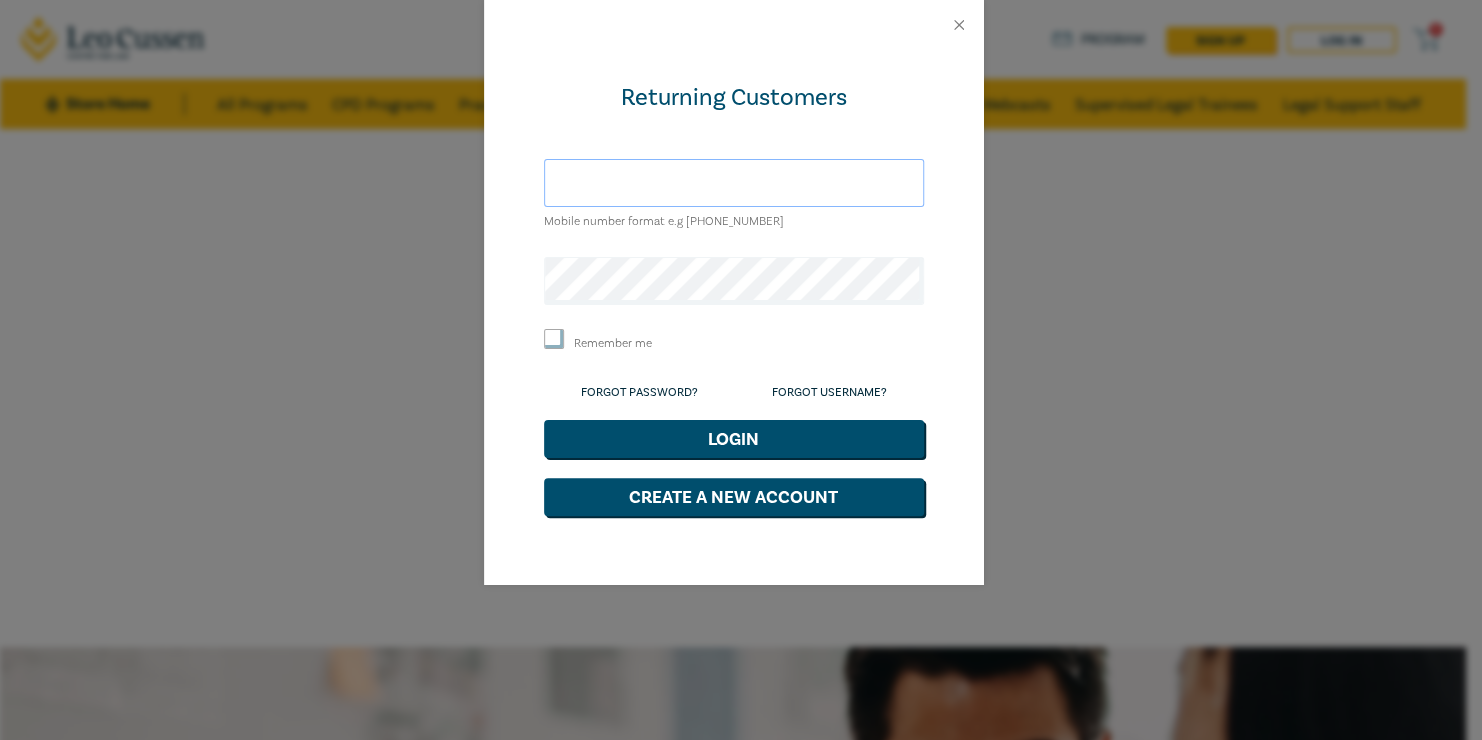 click at bounding box center (734, 183) 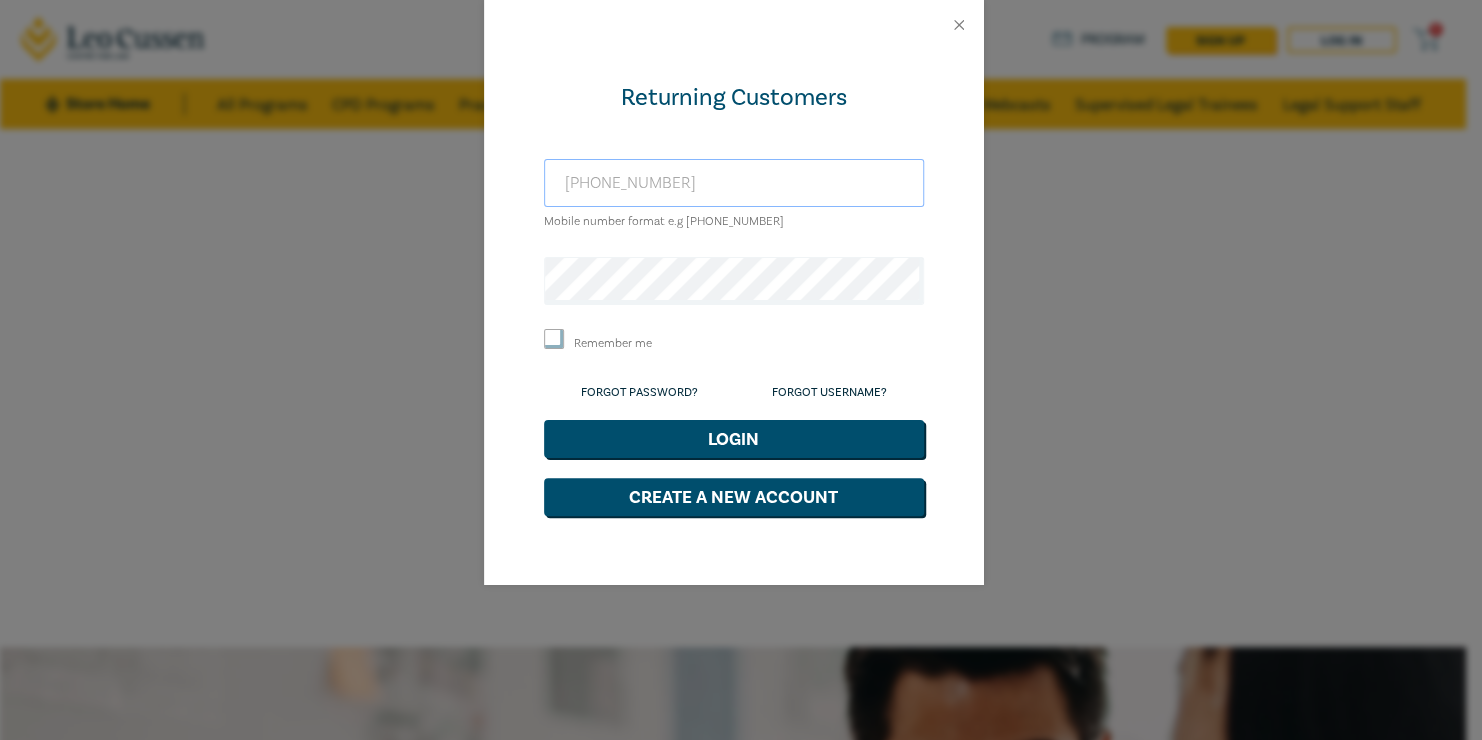 type on "+61412456468" 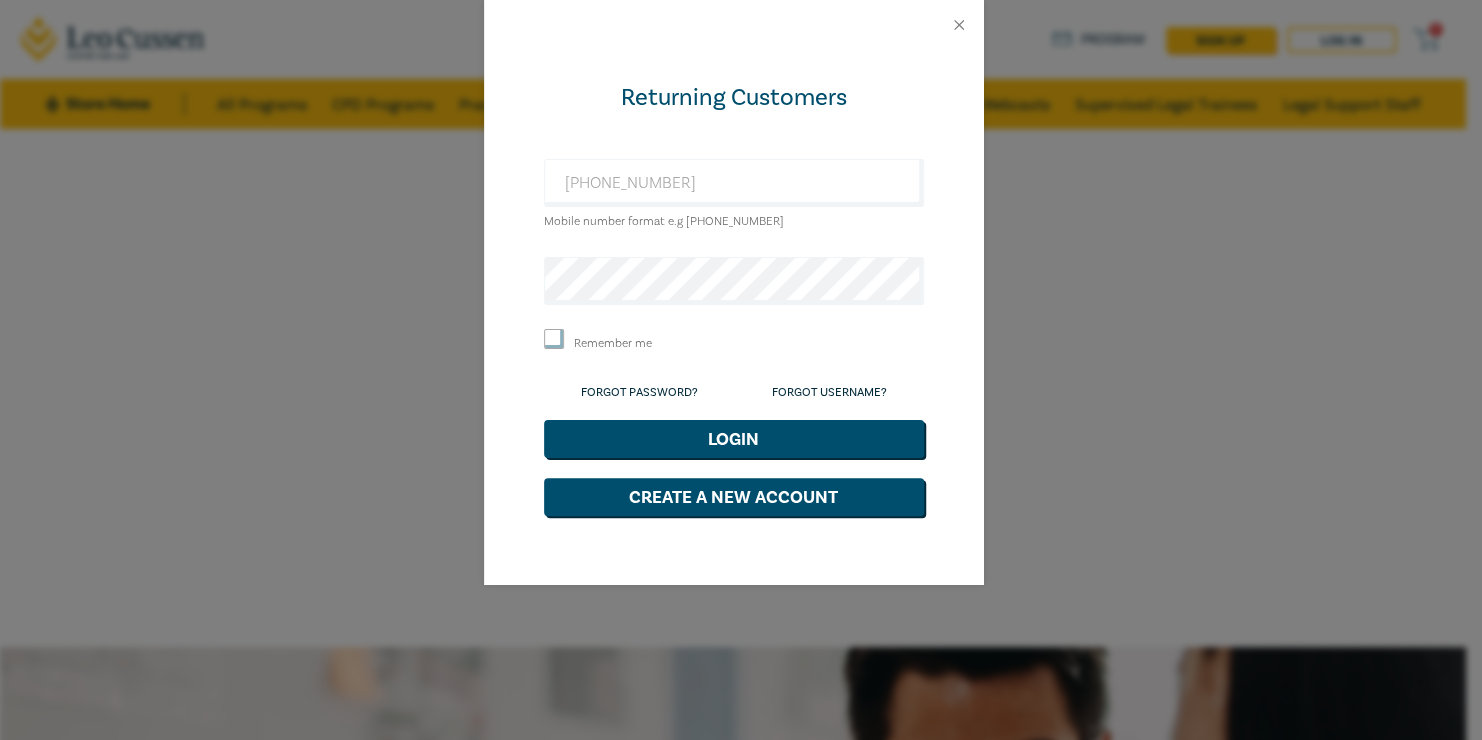 click on "Returning Customers +61412456468 Mobile number format e.g +61 000000000 Remember me Forgot Password? Forgot Username? Login Create a New Account" at bounding box center (734, 299) 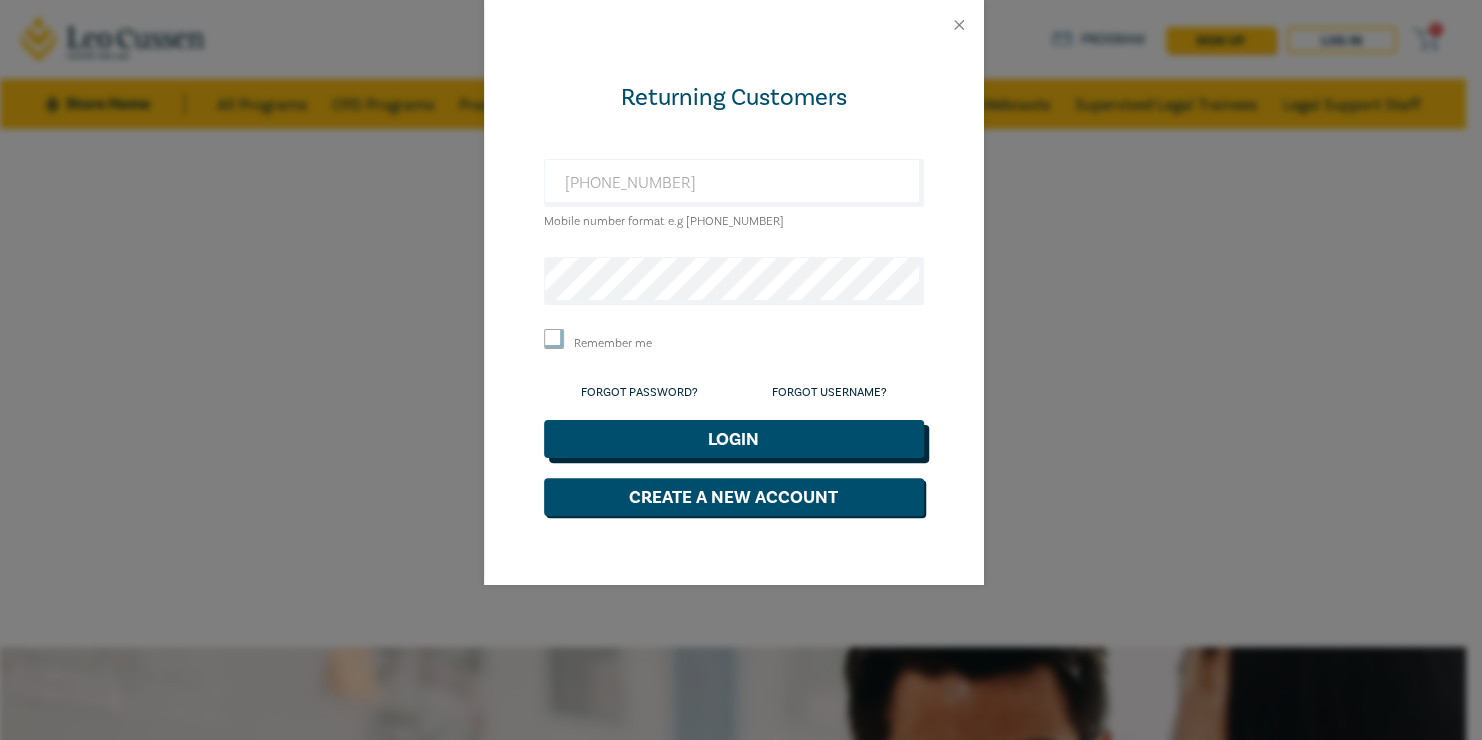 click on "Login" at bounding box center (734, 439) 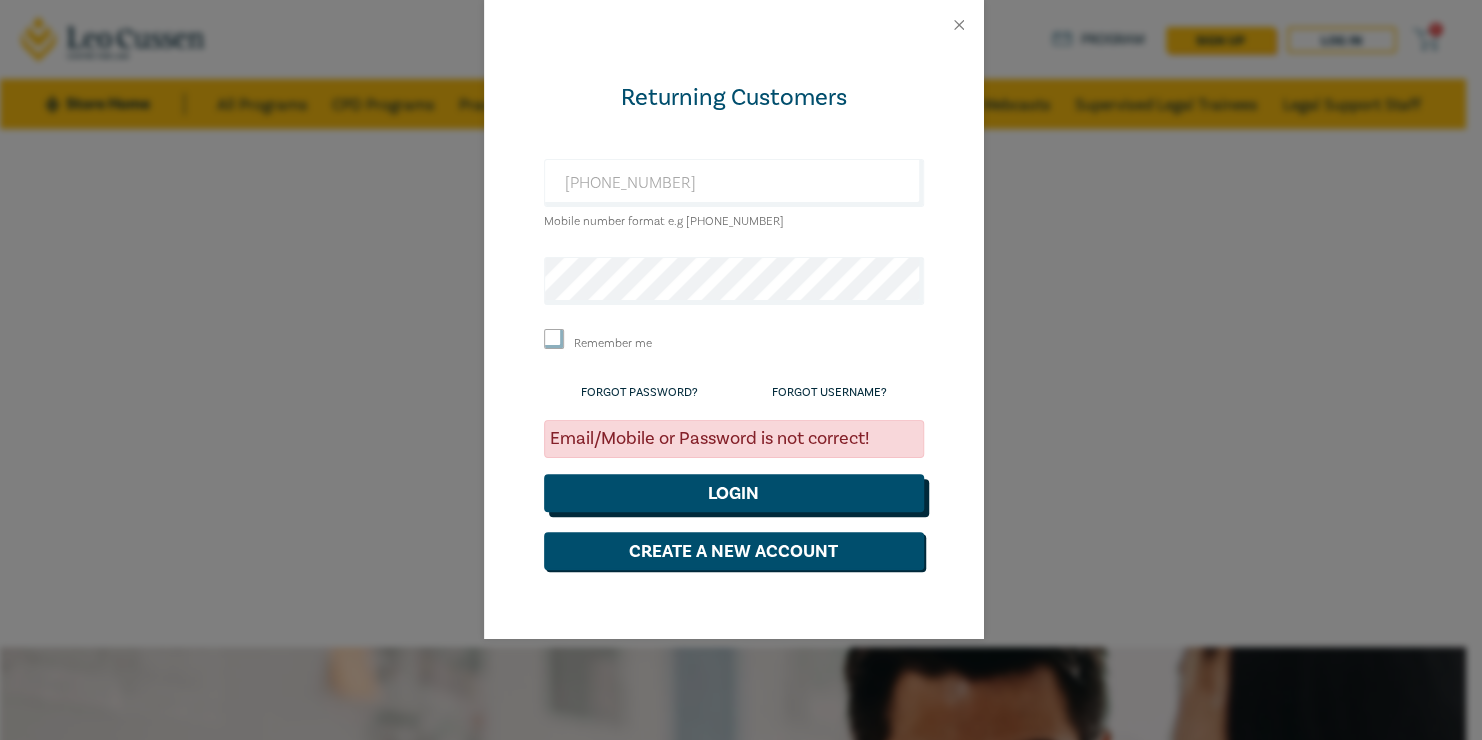 click on "Email/Mobile or Password is not correct!" at bounding box center (734, 439) 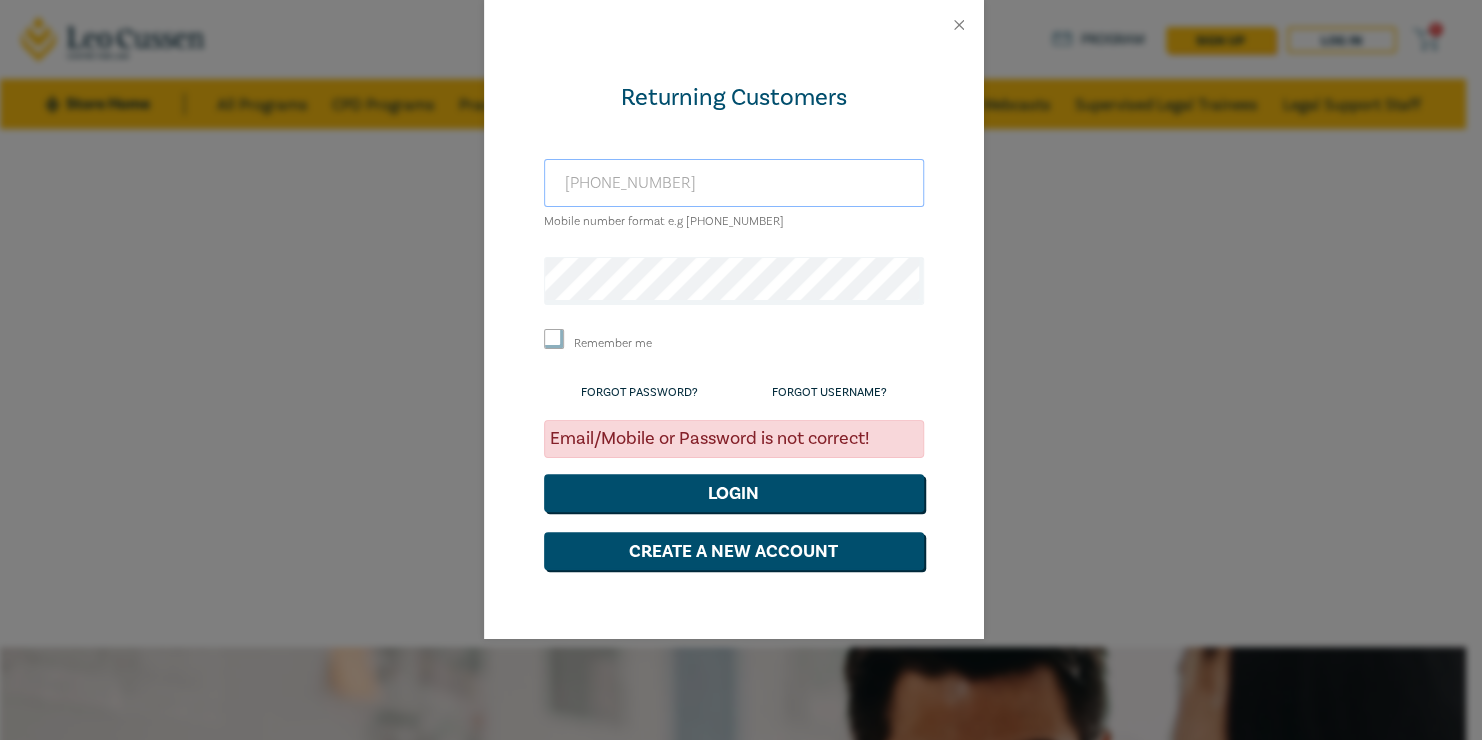 click on "+61412456468" at bounding box center (734, 183) 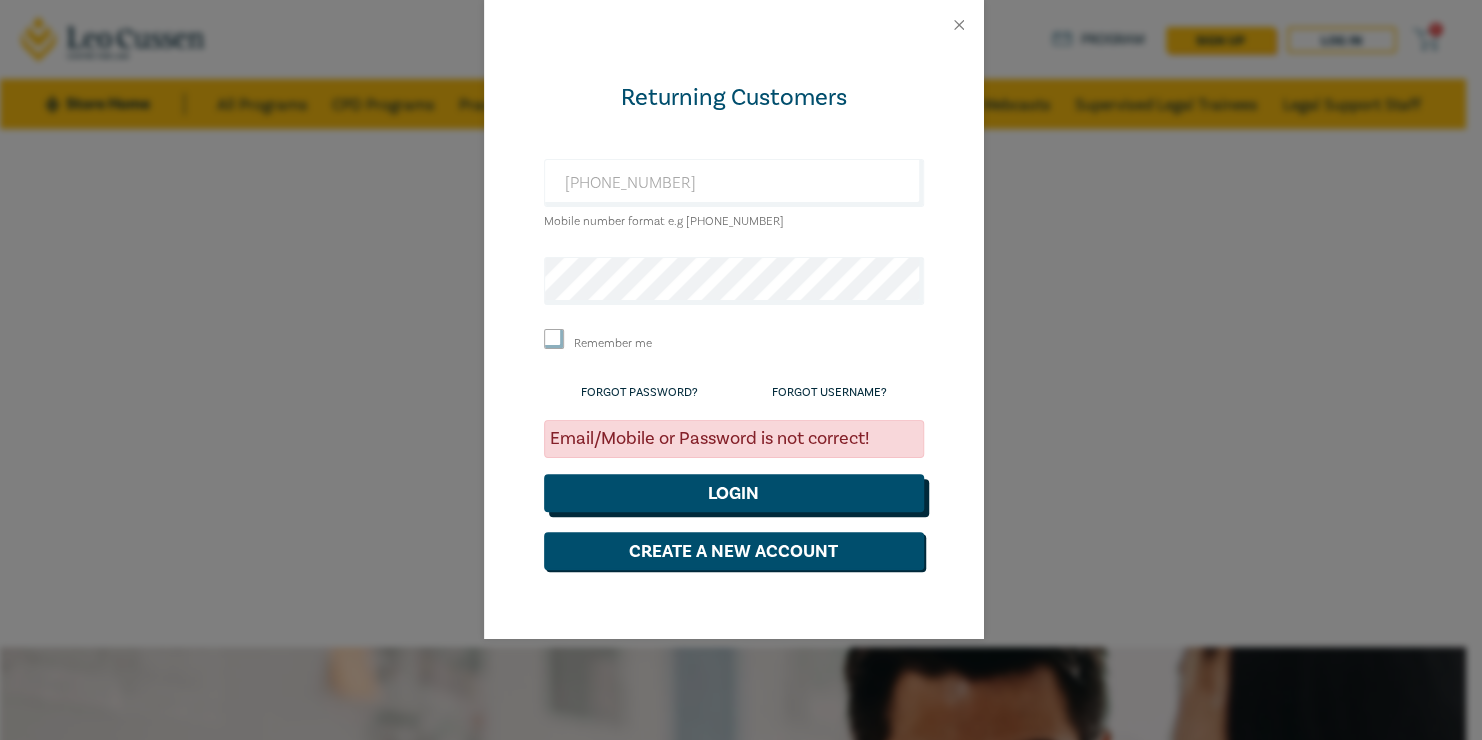 click on "Login" at bounding box center (734, 493) 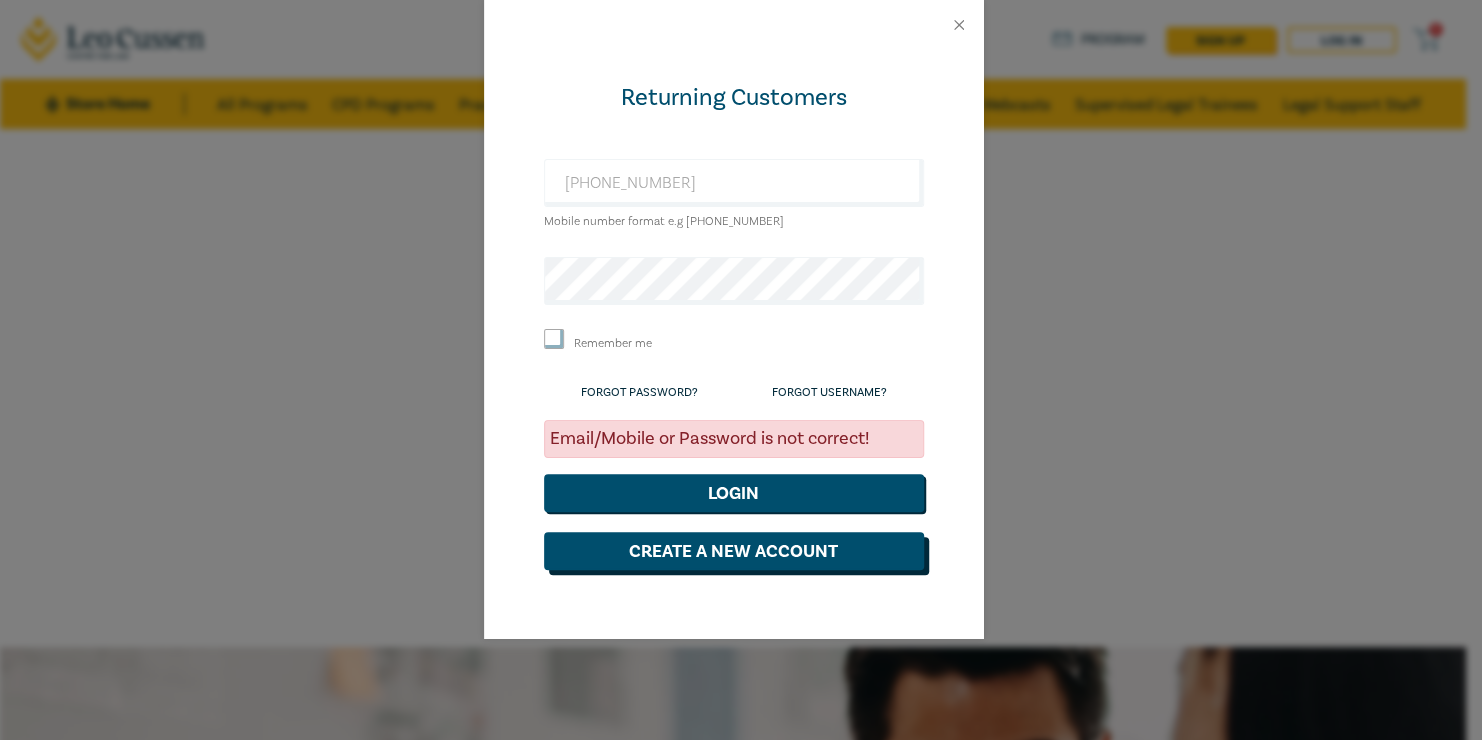 click on "Create a New Account" at bounding box center [734, 551] 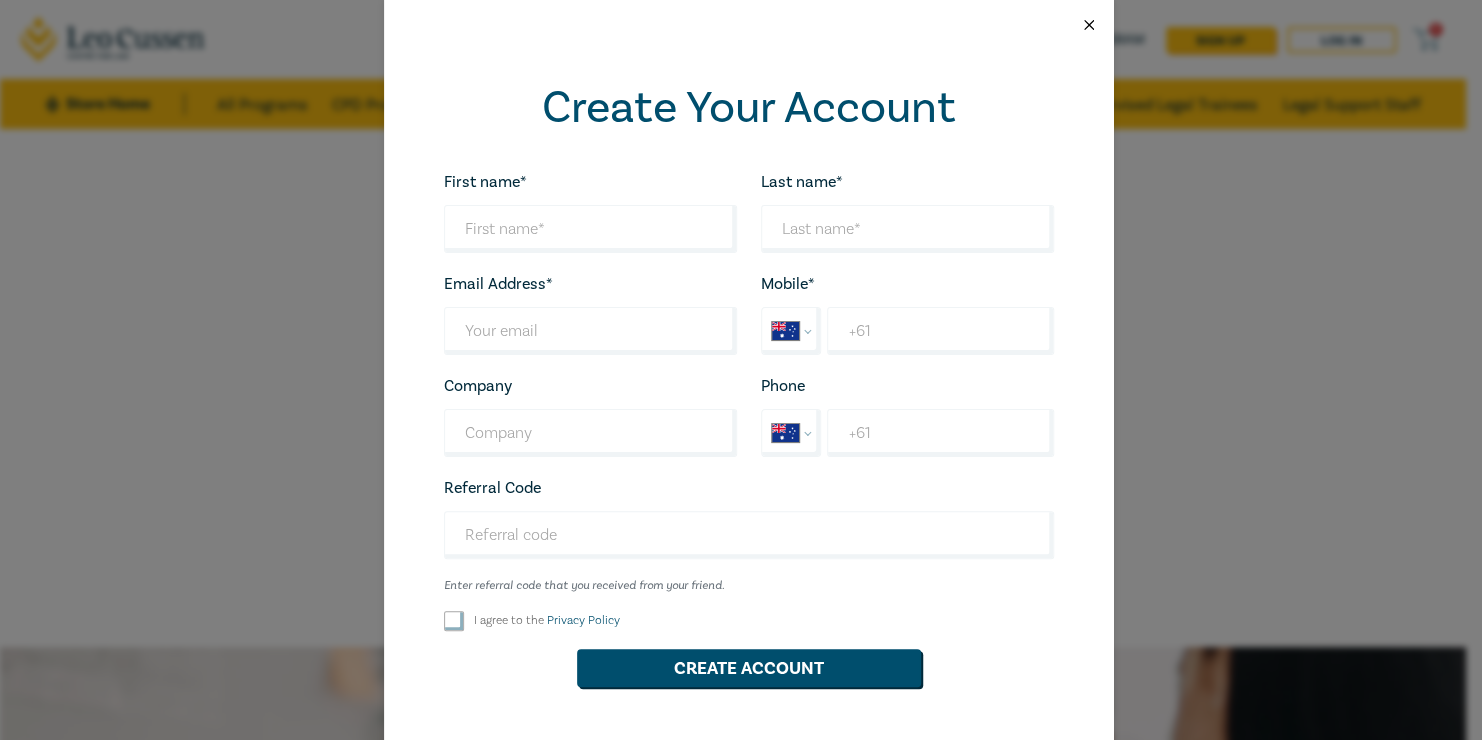 click at bounding box center [1089, 25] 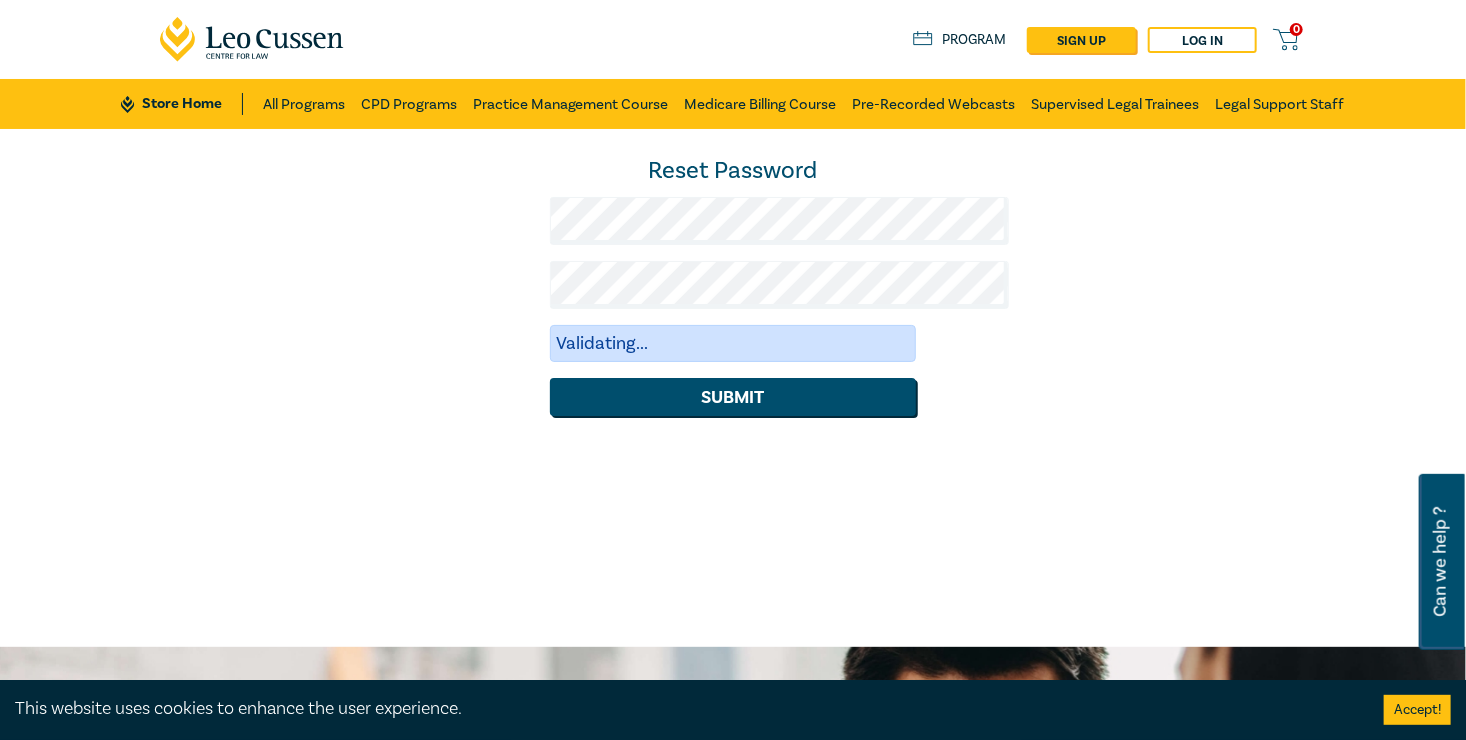click on "Reset Password Validating... Submit" at bounding box center [733, 388] 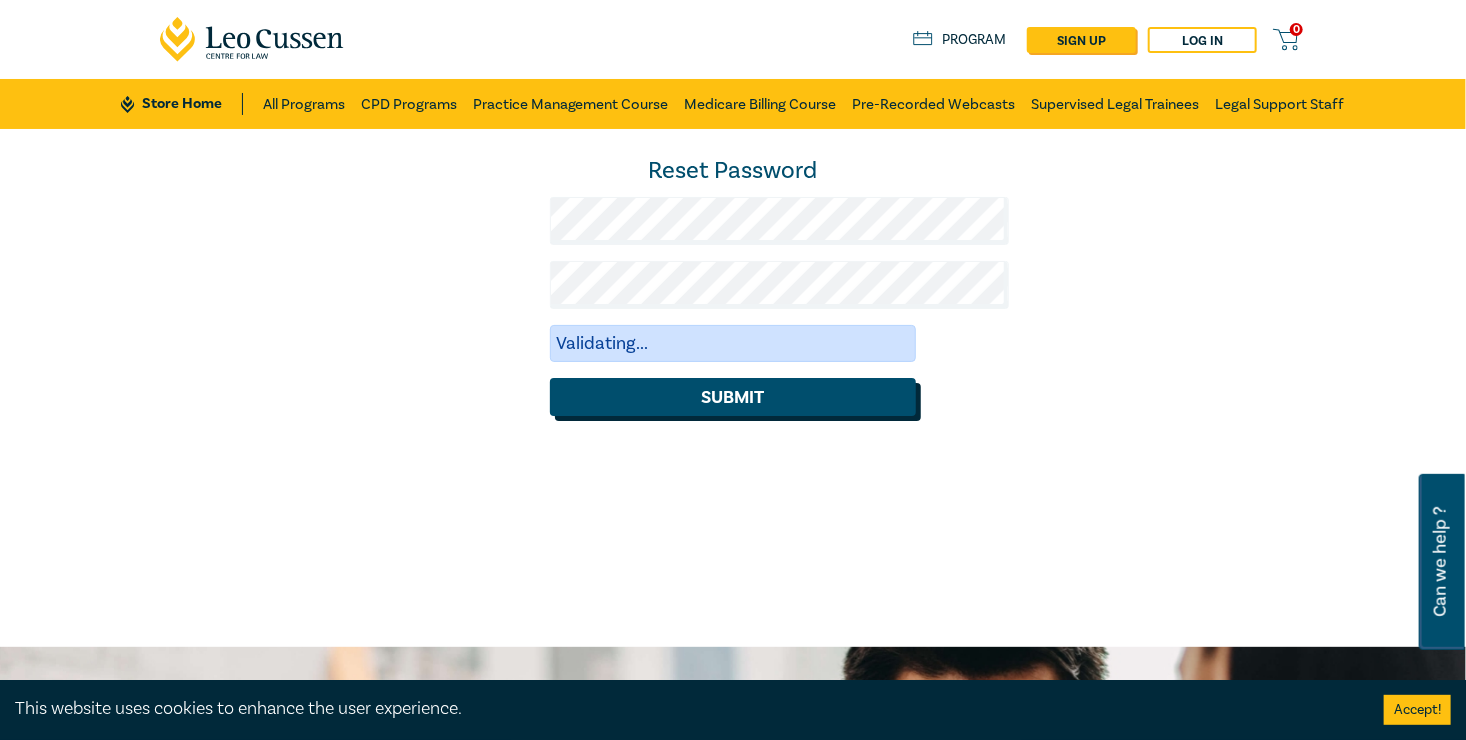click on "Submit" 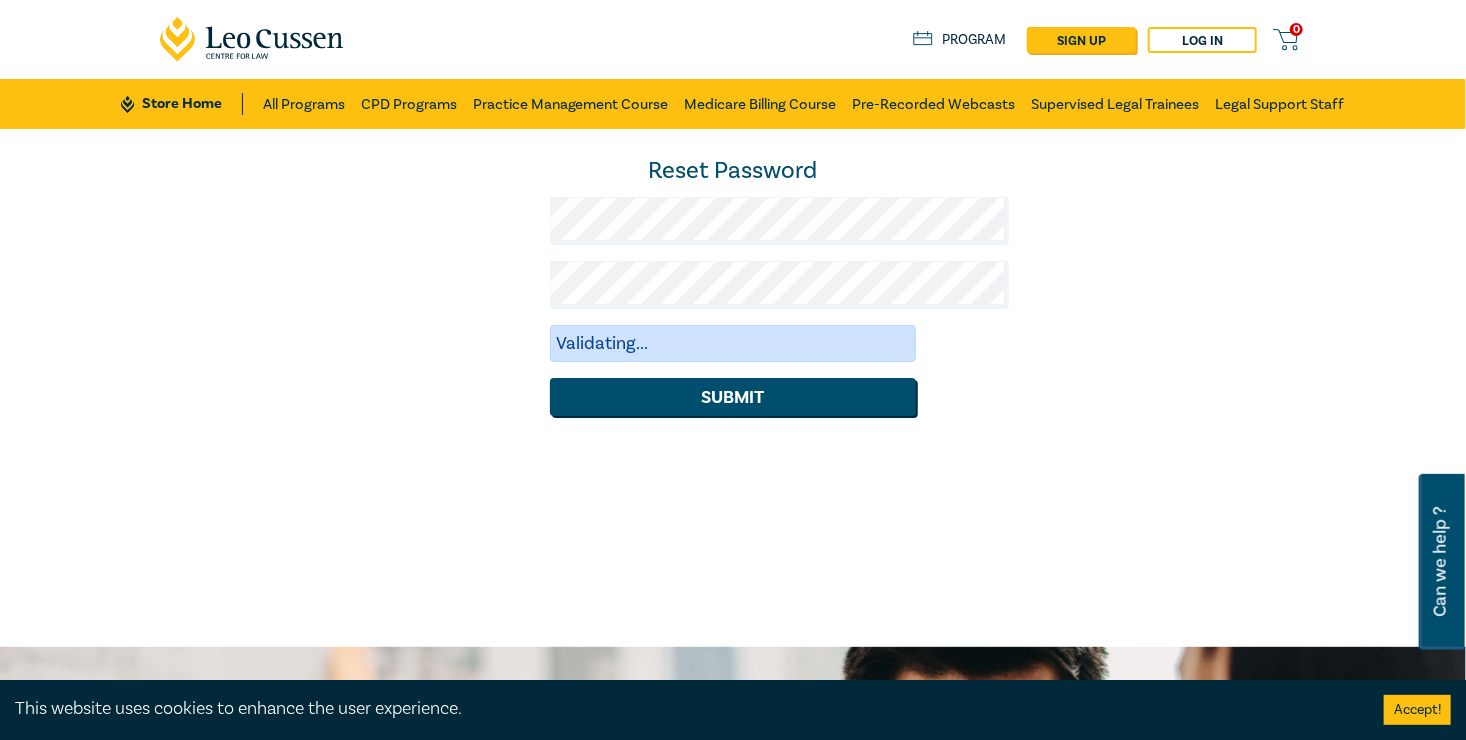 click on "Reset Password Validating... Submit" at bounding box center [733, 388] 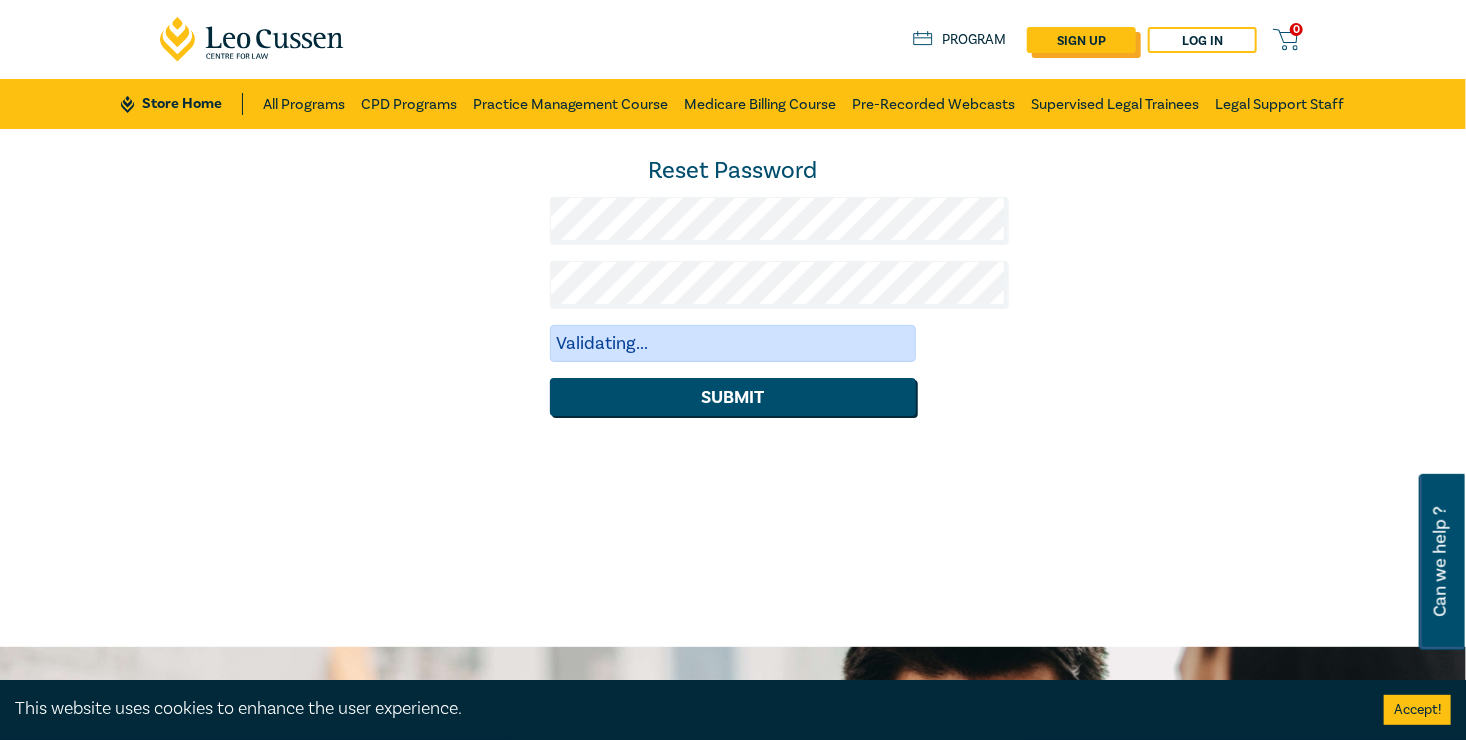 click on "sign up" at bounding box center (1081, 40) 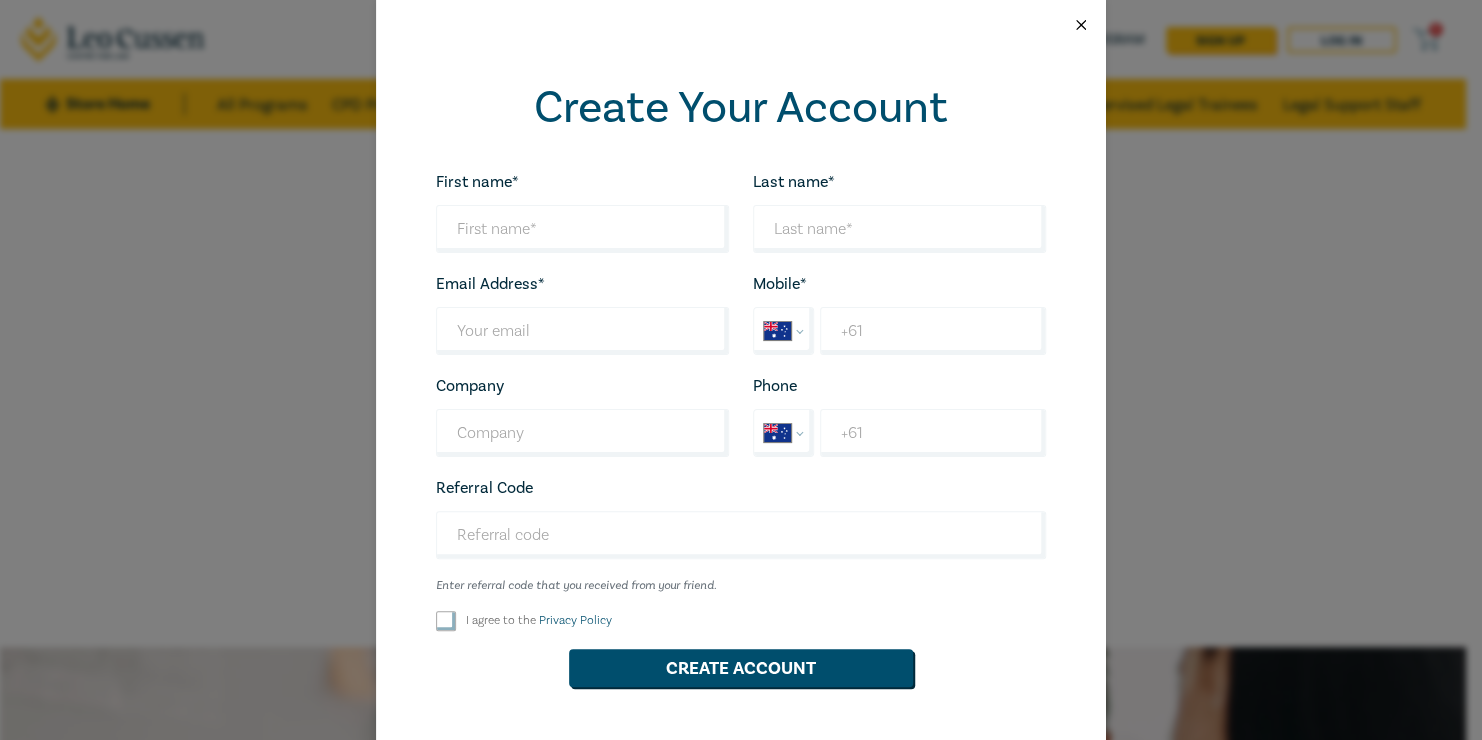 click at bounding box center (1081, 25) 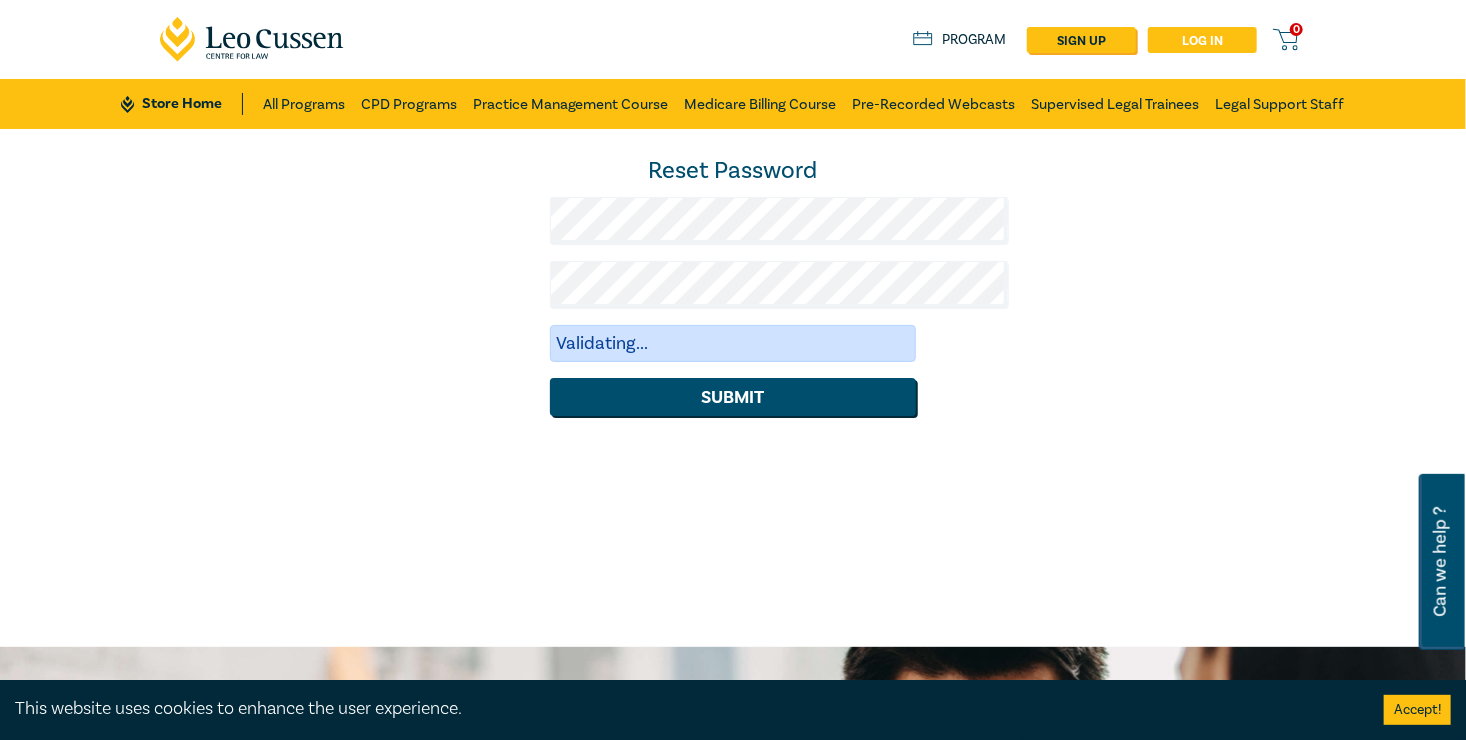 click on "Log in" at bounding box center [1202, 40] 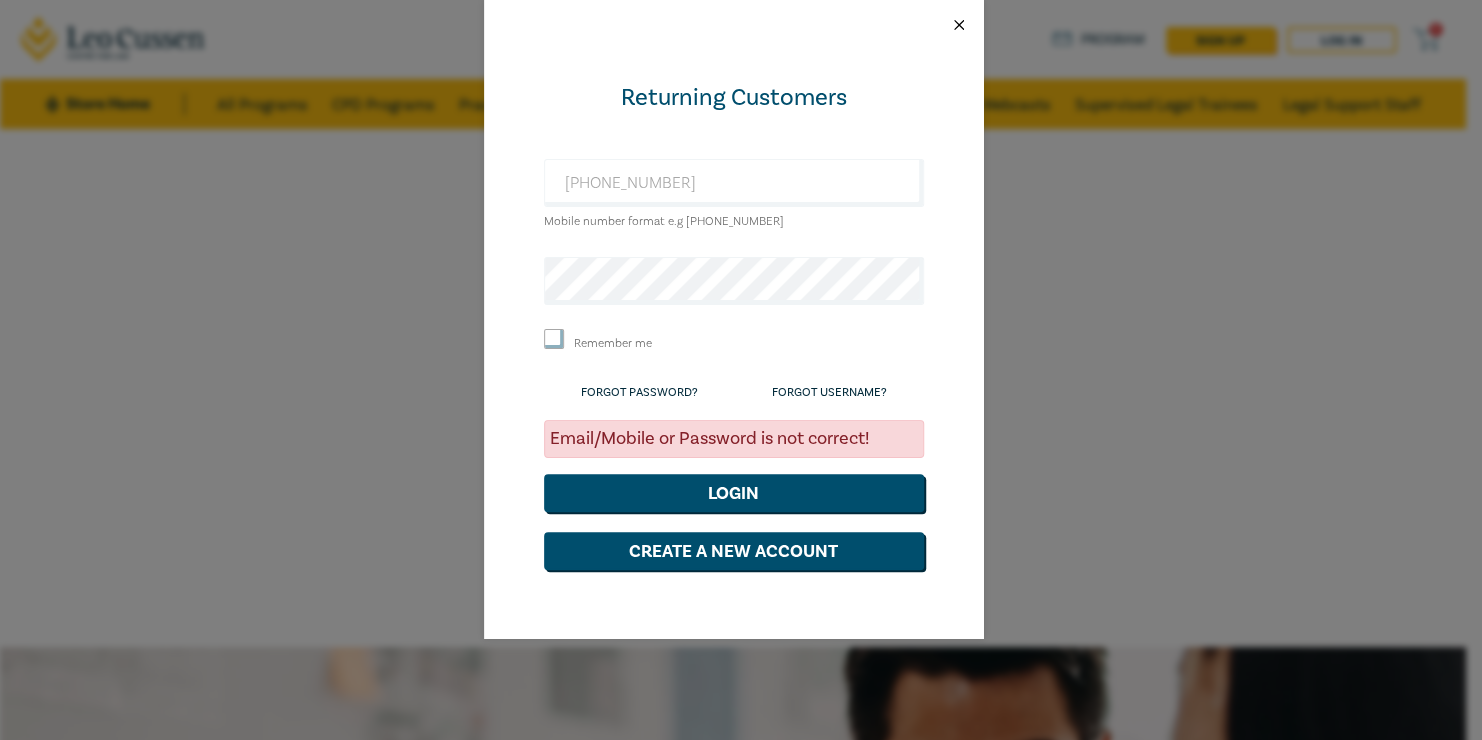click at bounding box center [959, 25] 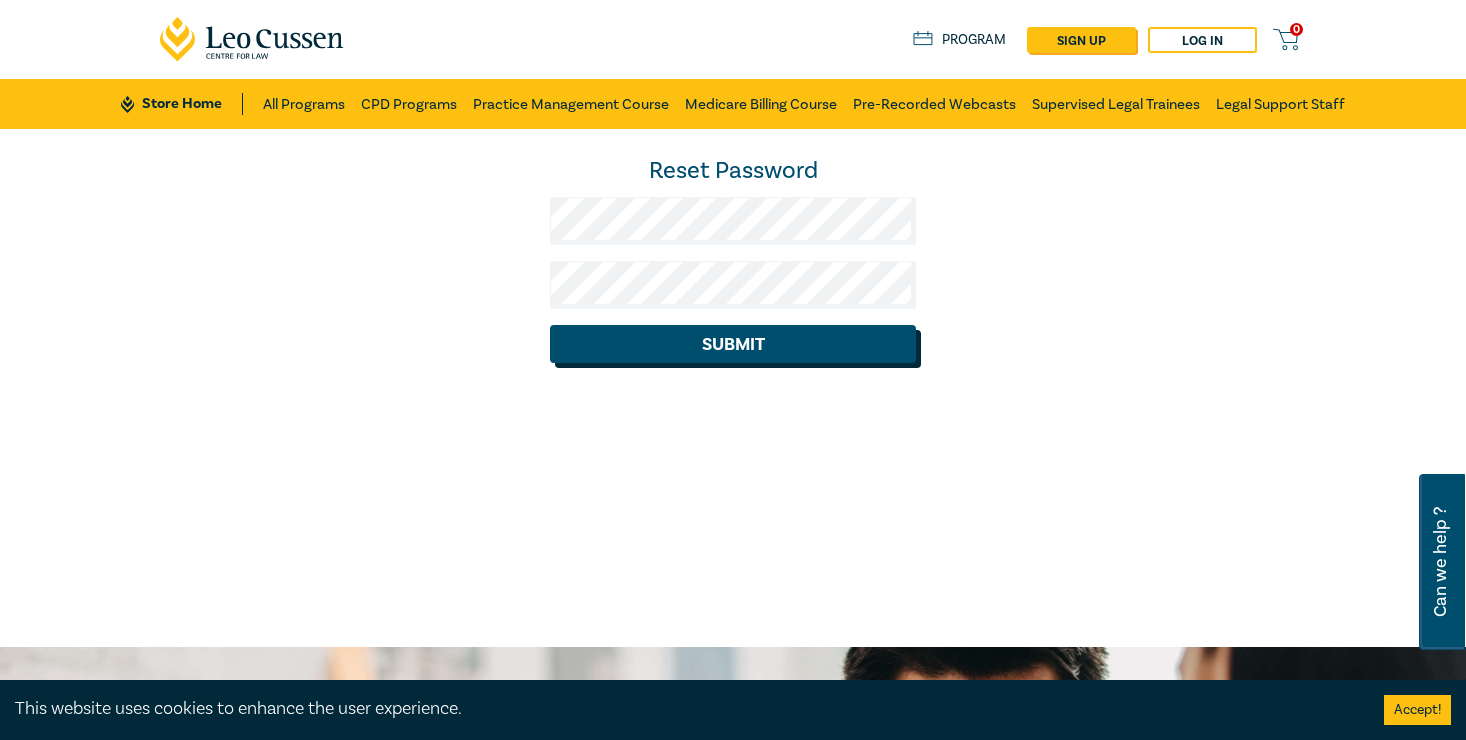 scroll, scrollTop: 0, scrollLeft: 0, axis: both 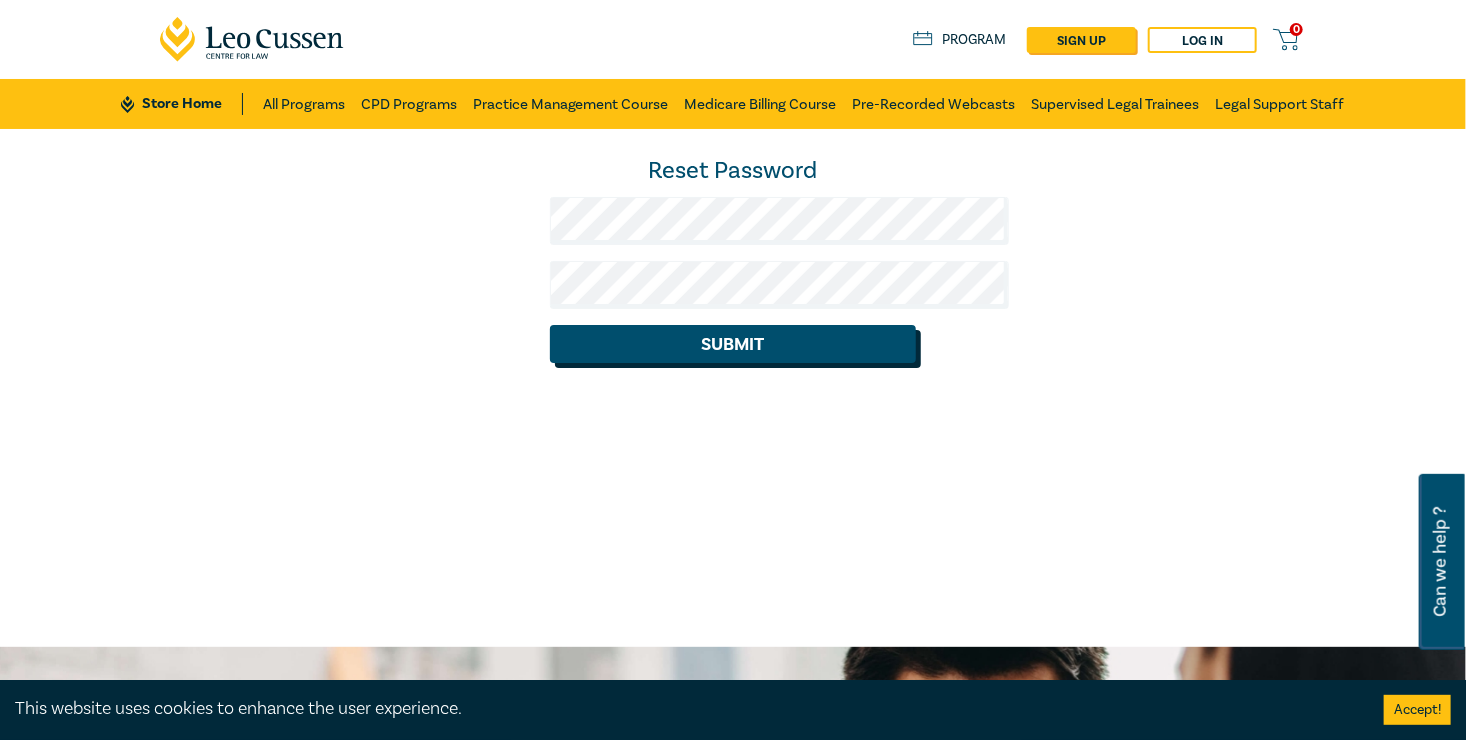 click on "Submit" 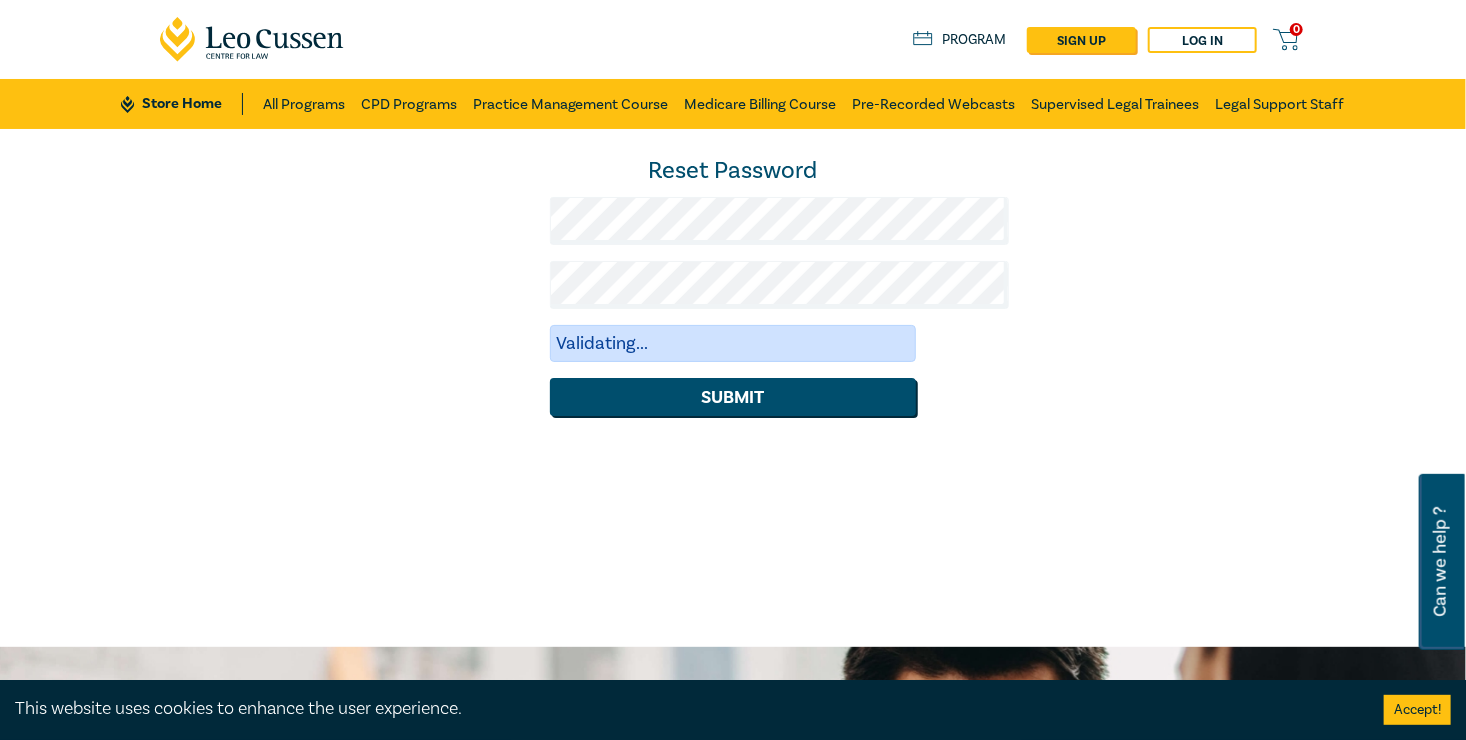 click on "Accept!" at bounding box center [1417, 710] 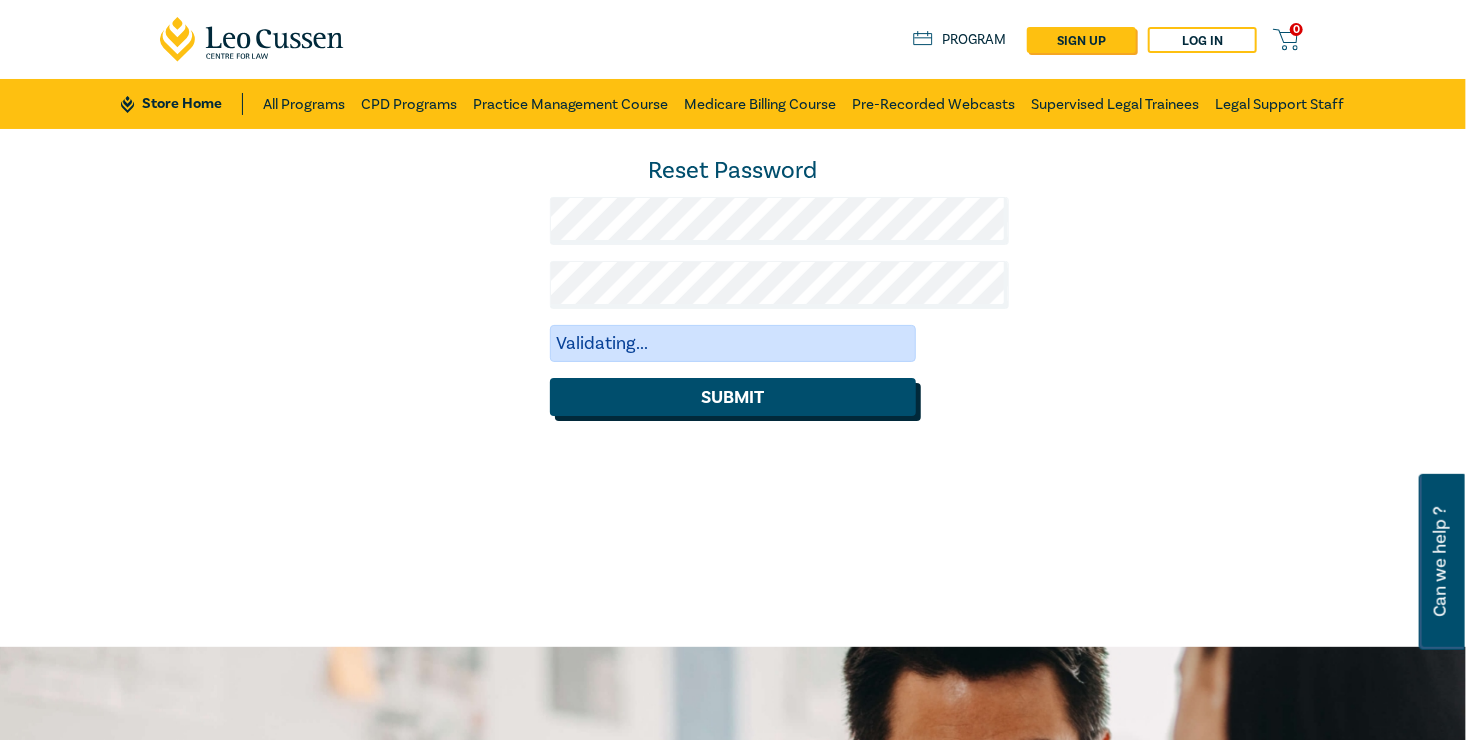 click on "Submit" 